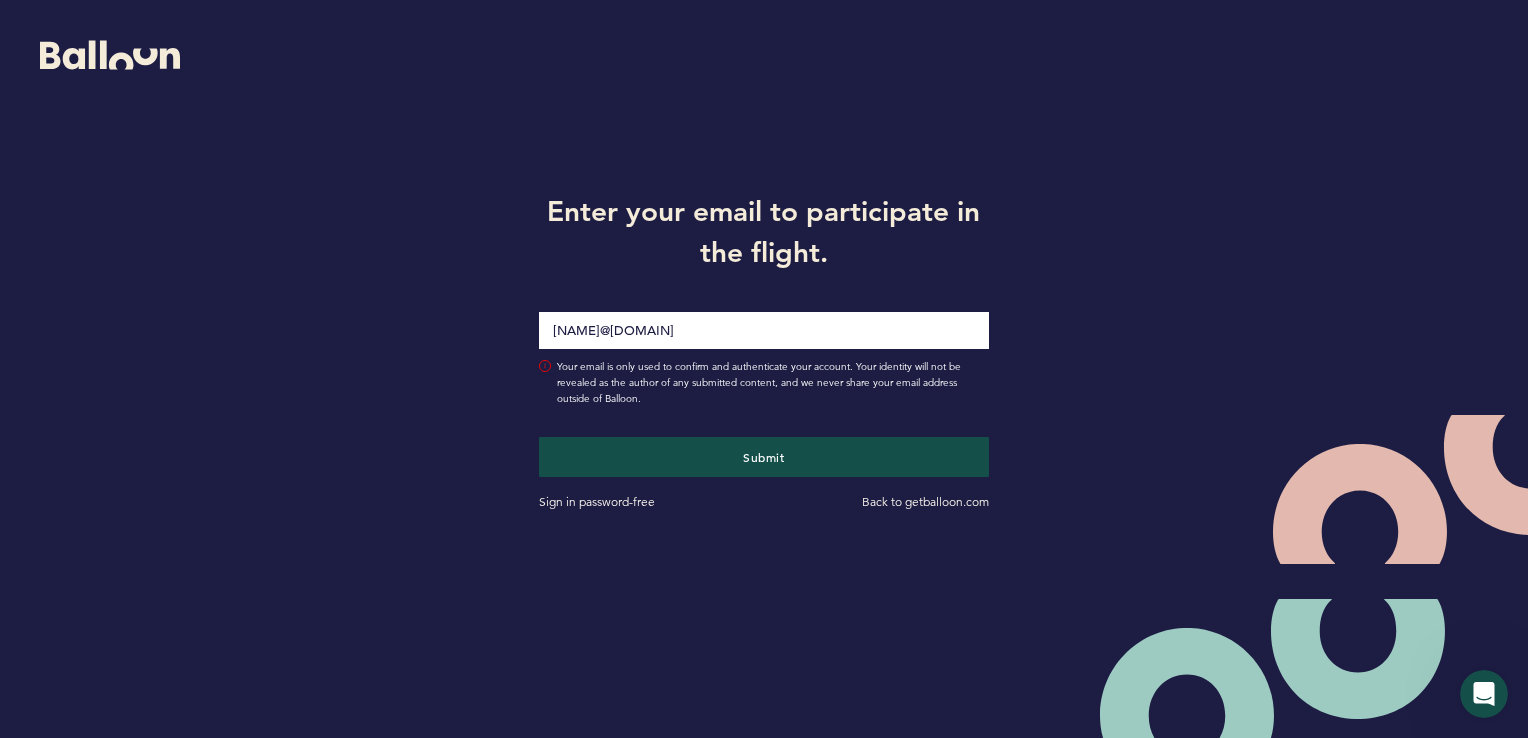 scroll, scrollTop: 0, scrollLeft: 0, axis: both 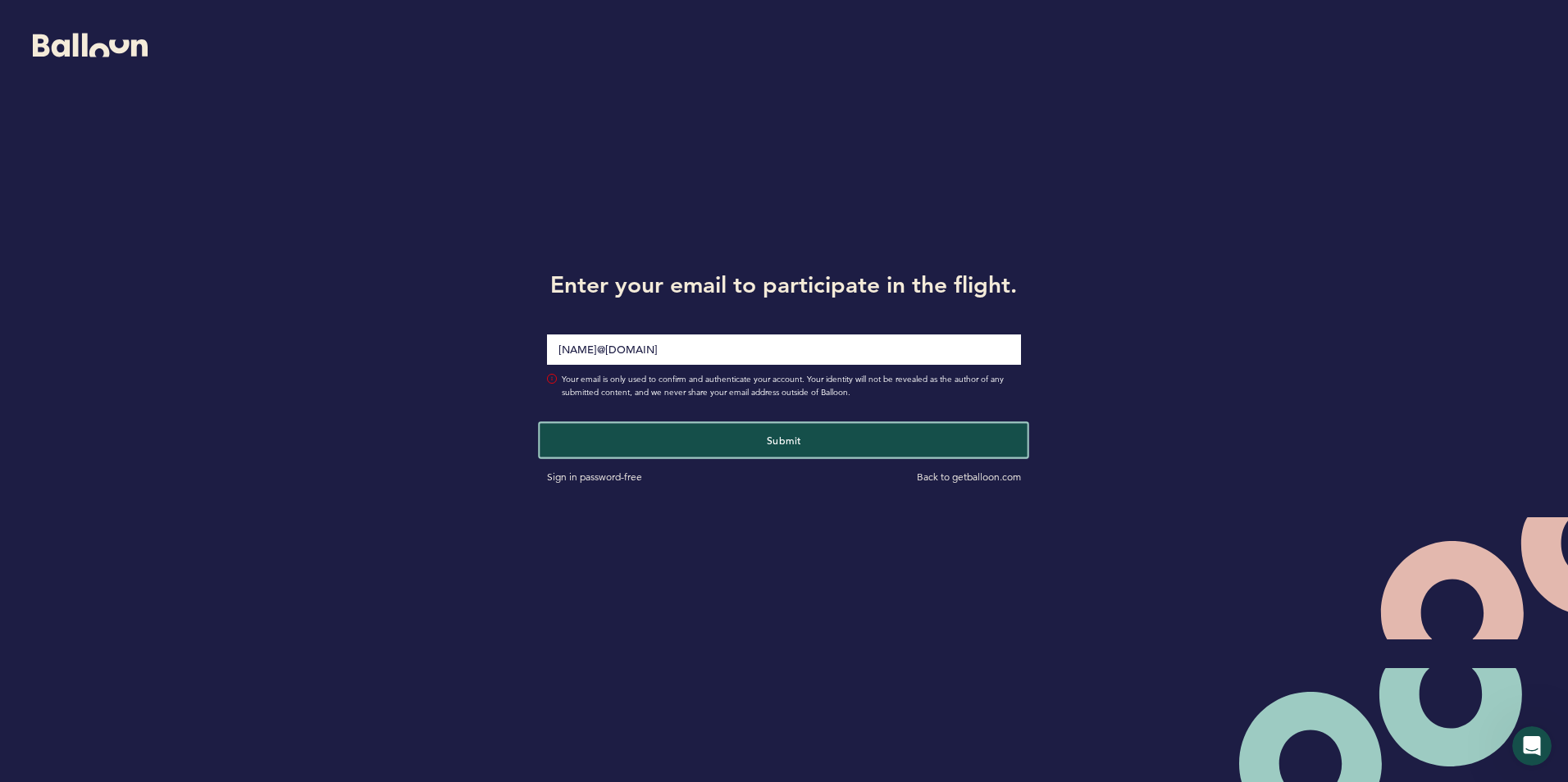 click on "Submit" at bounding box center (784, 439) 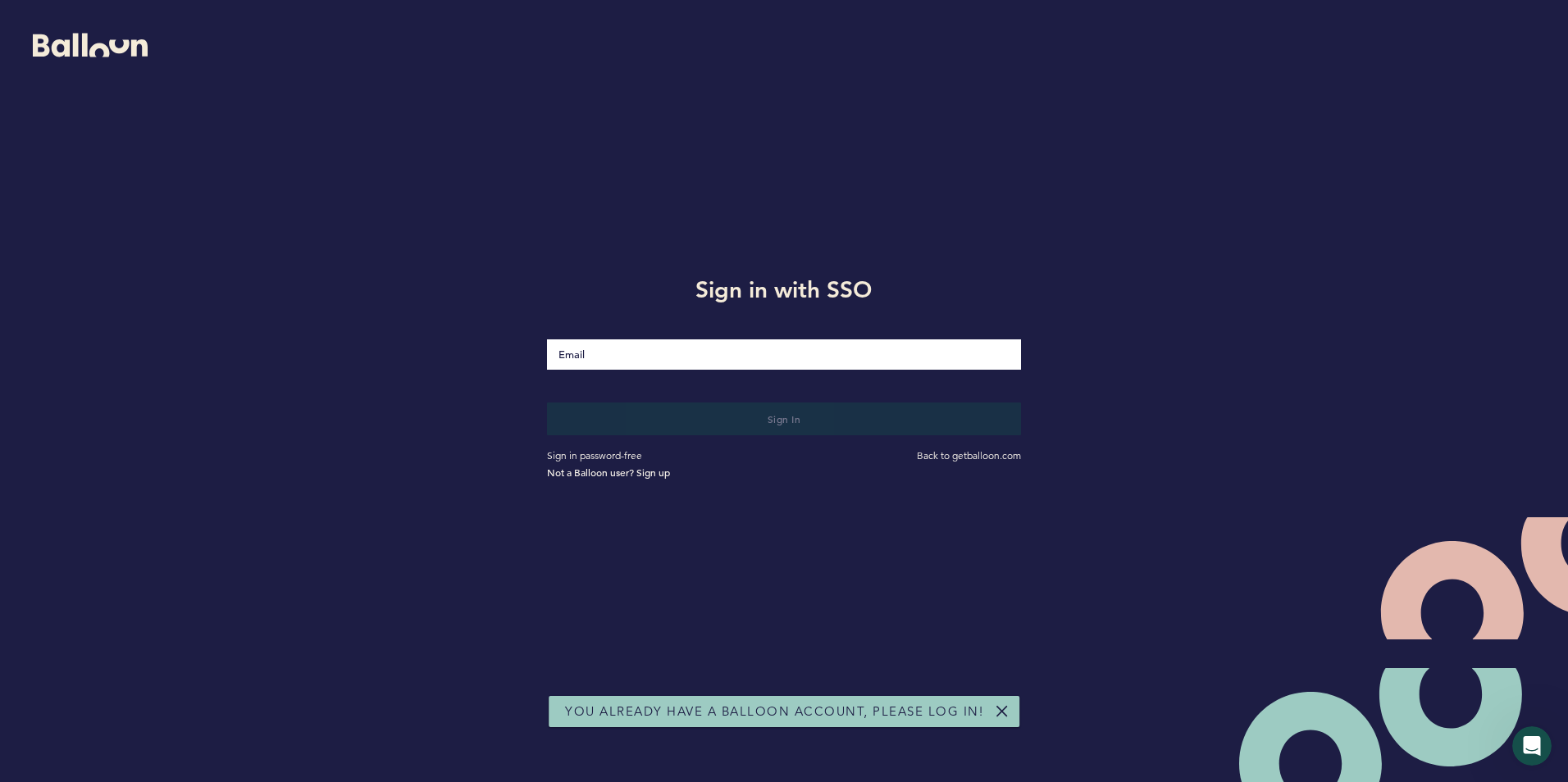click at bounding box center (783, 354) 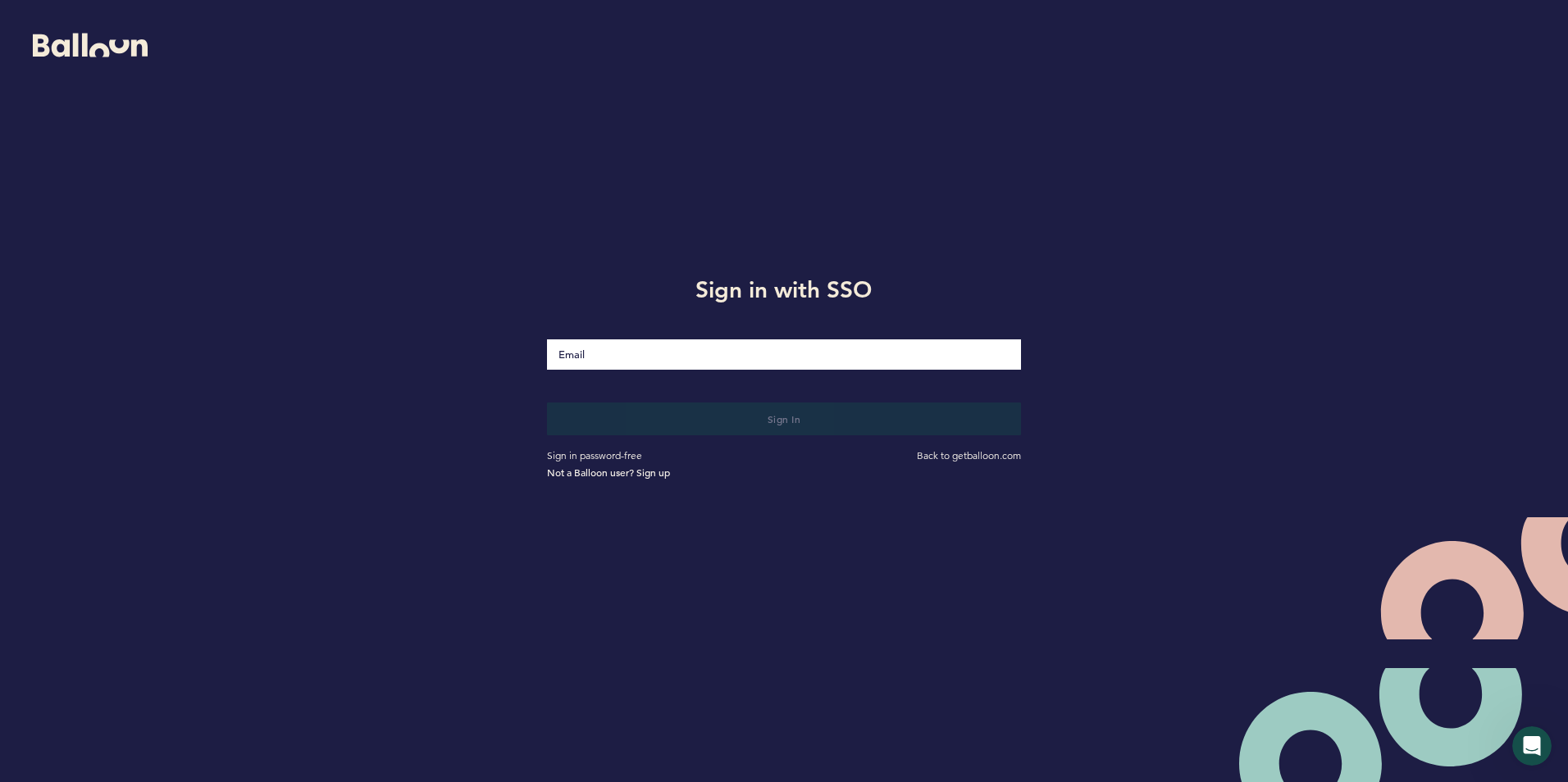 click at bounding box center (783, 354) 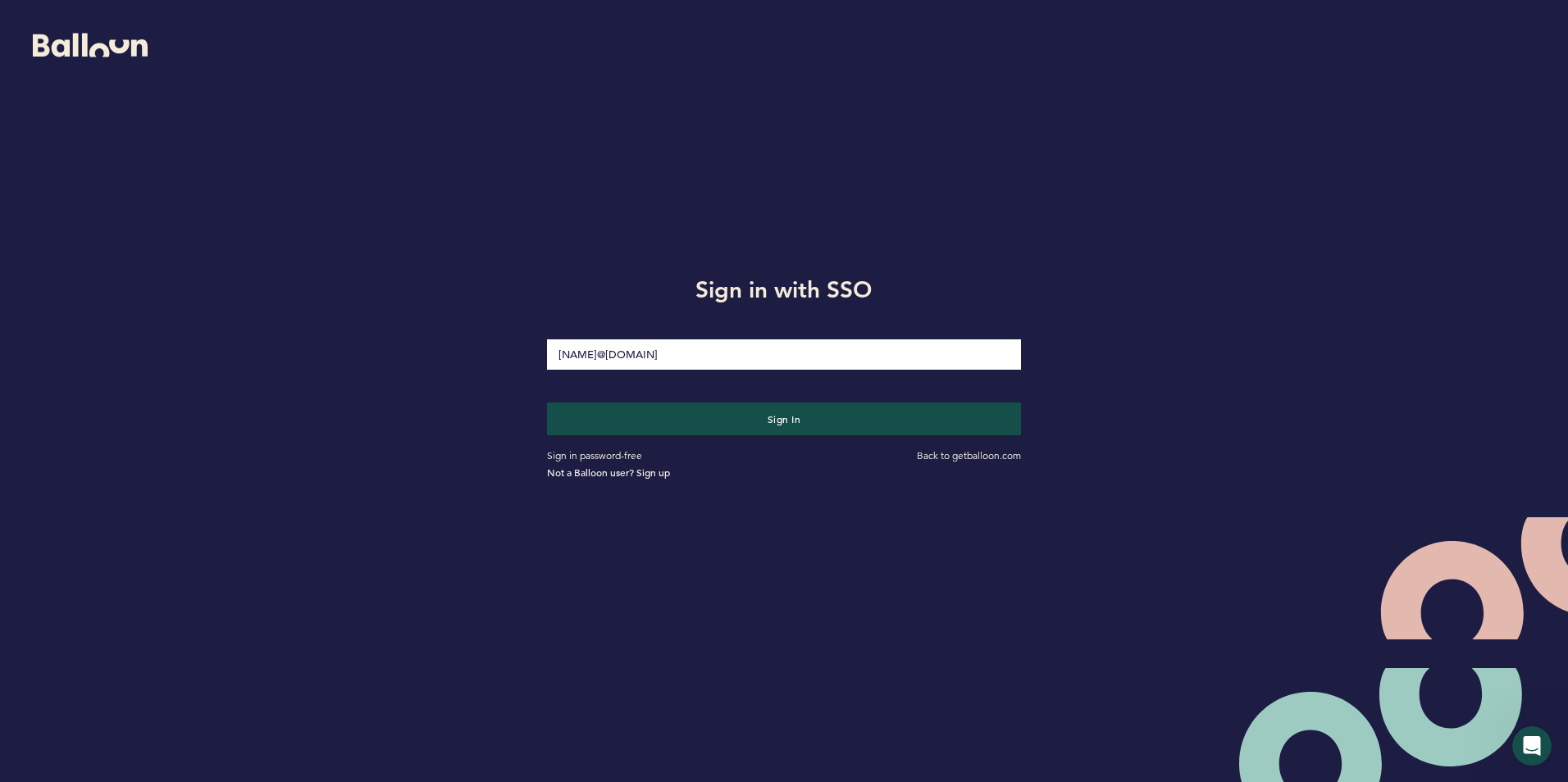 type on "[EMAIL]@[DOMAIN].com" 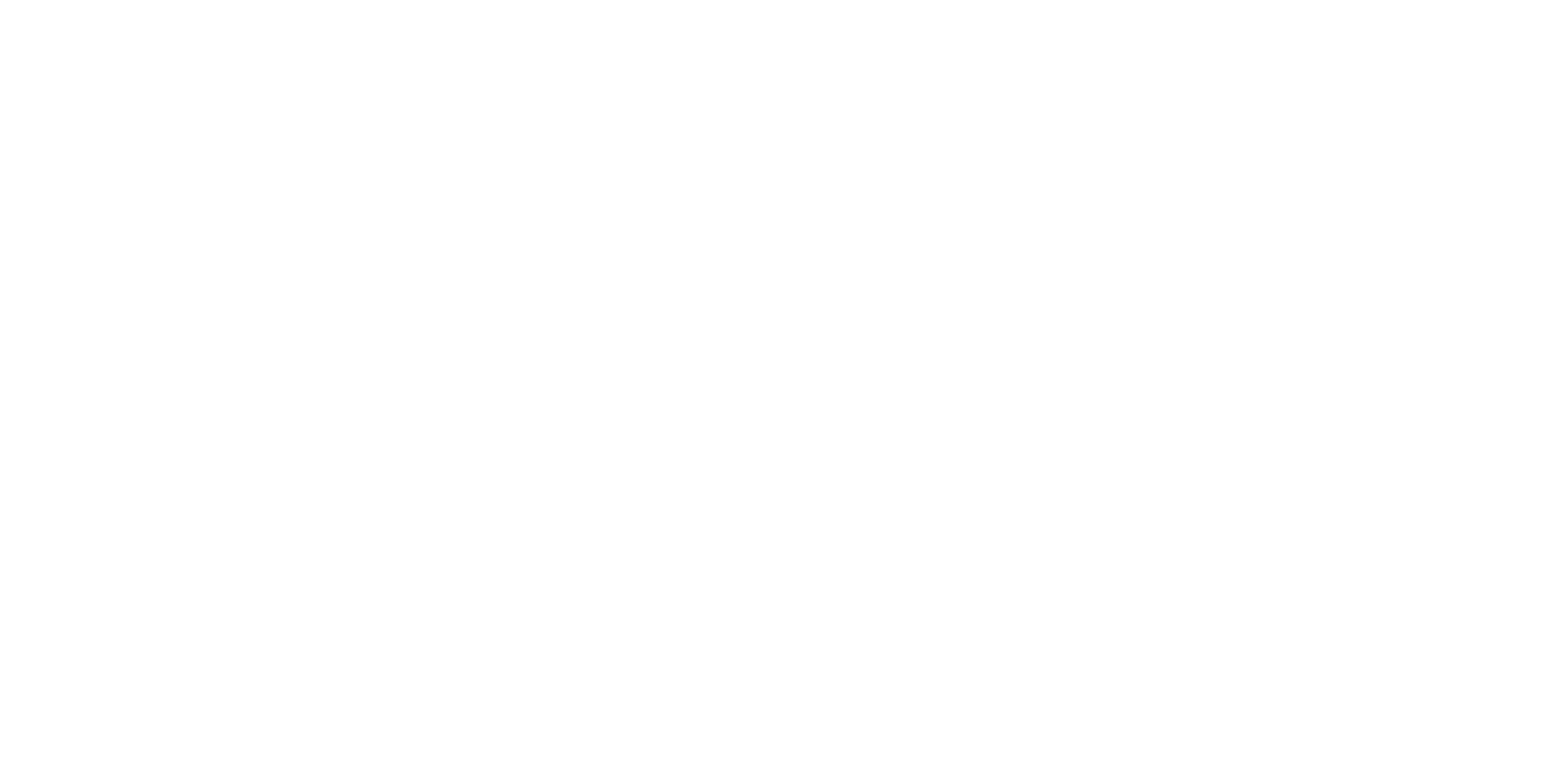 scroll, scrollTop: 0, scrollLeft: 0, axis: both 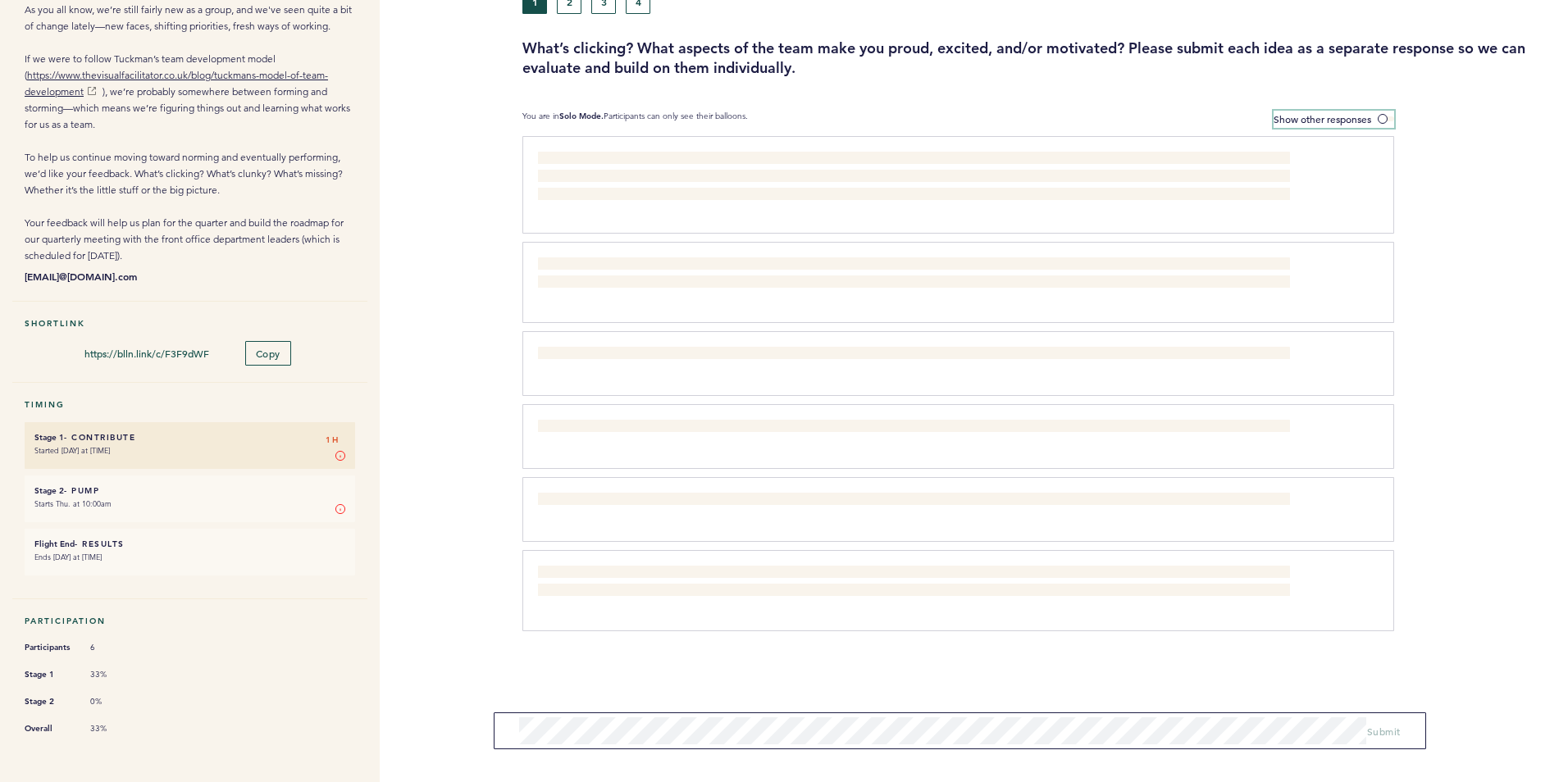 click on "Show other responses" at bounding box center (1322, 119) 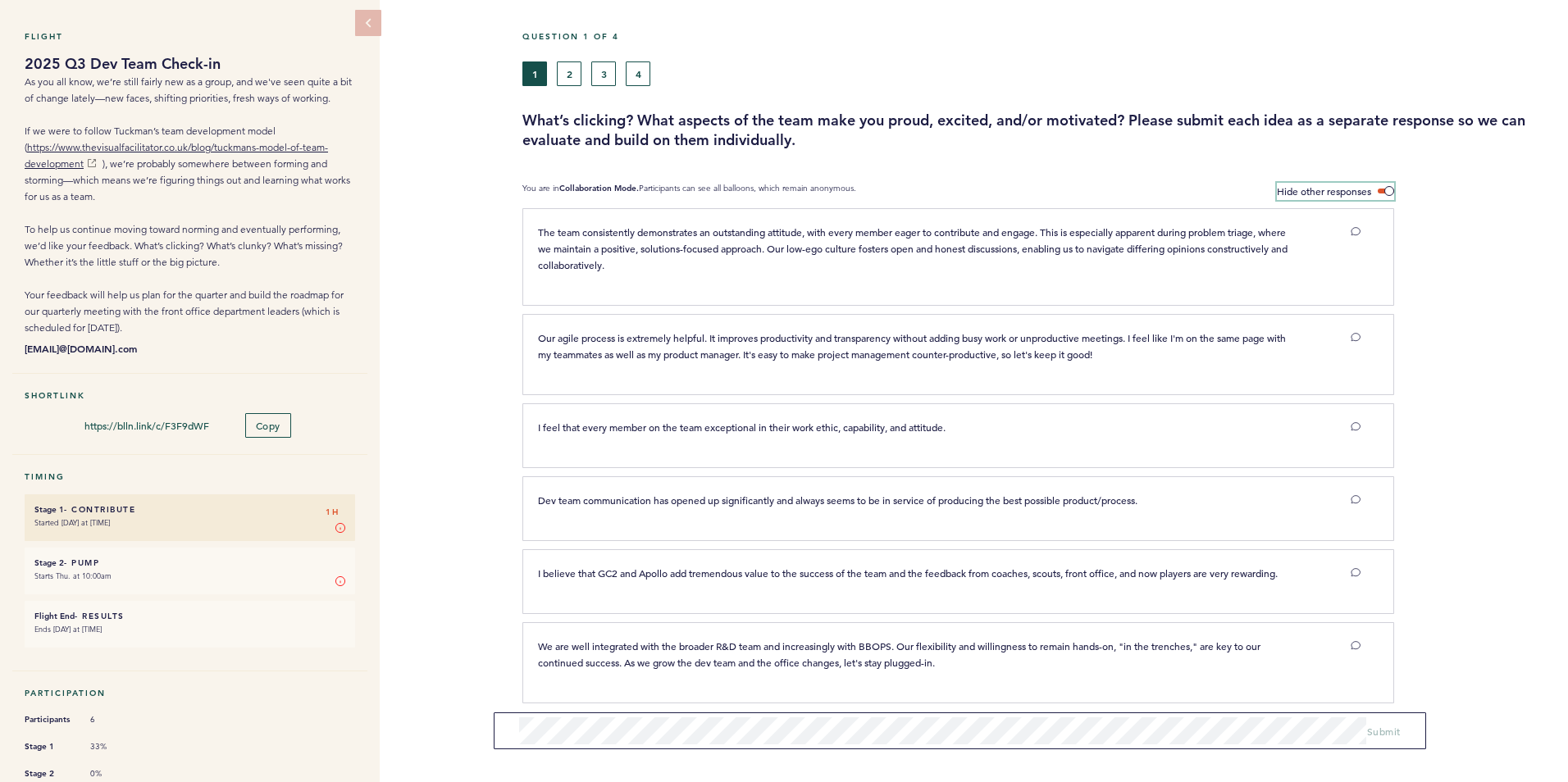 scroll, scrollTop: 82, scrollLeft: 0, axis: vertical 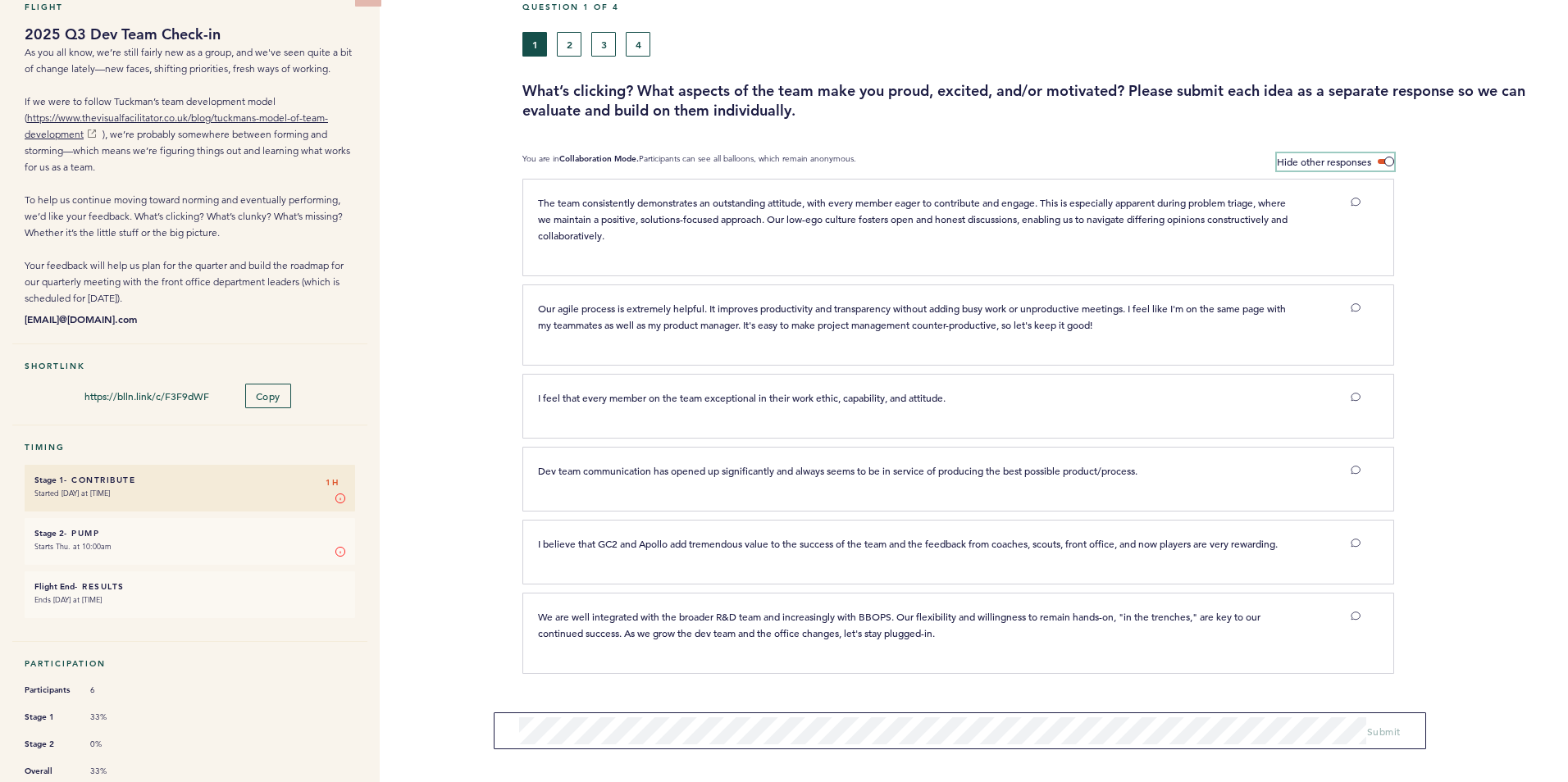 click on "Hide other responses" at bounding box center [1335, 161] 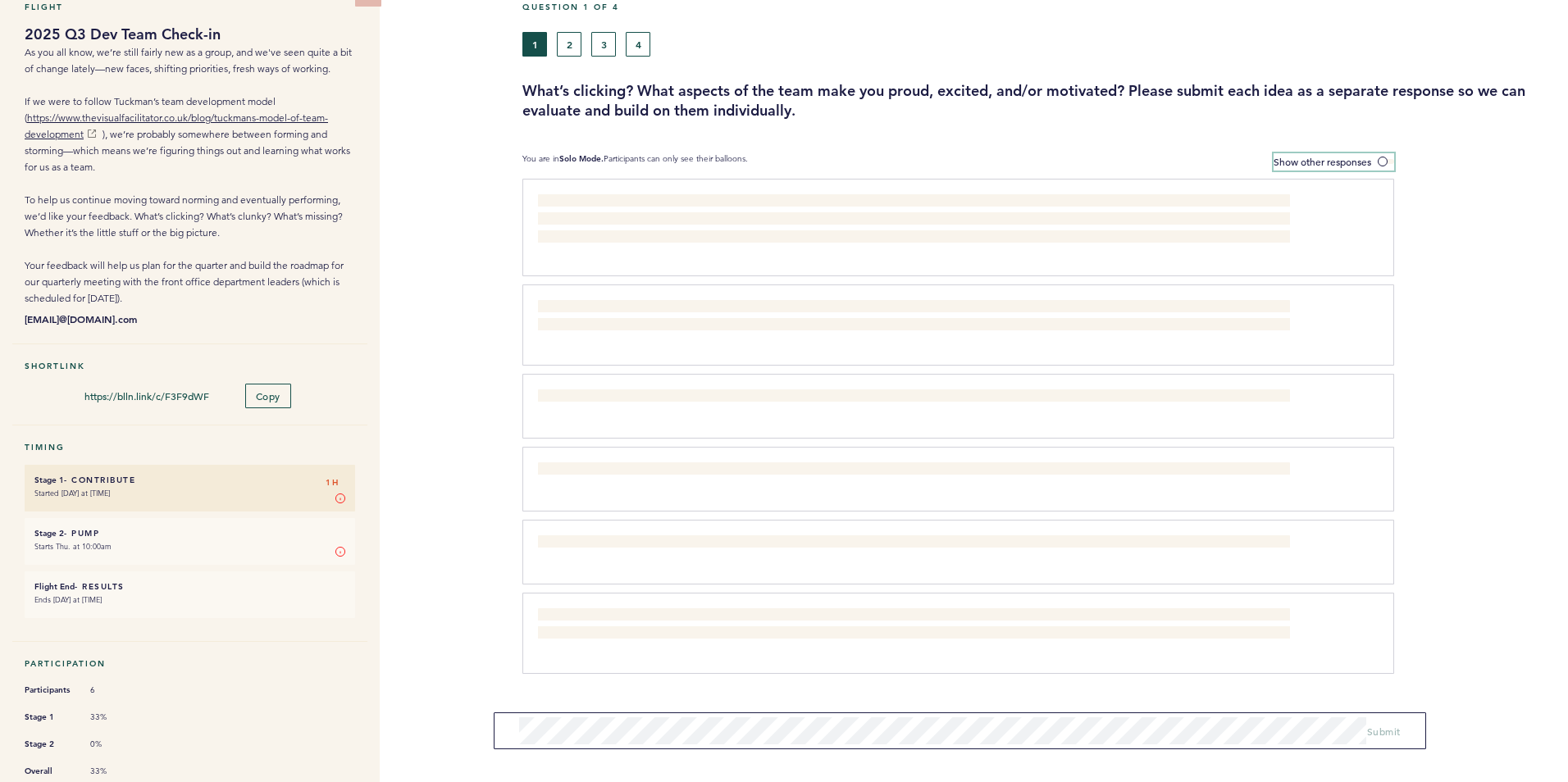 scroll, scrollTop: 125, scrollLeft: 0, axis: vertical 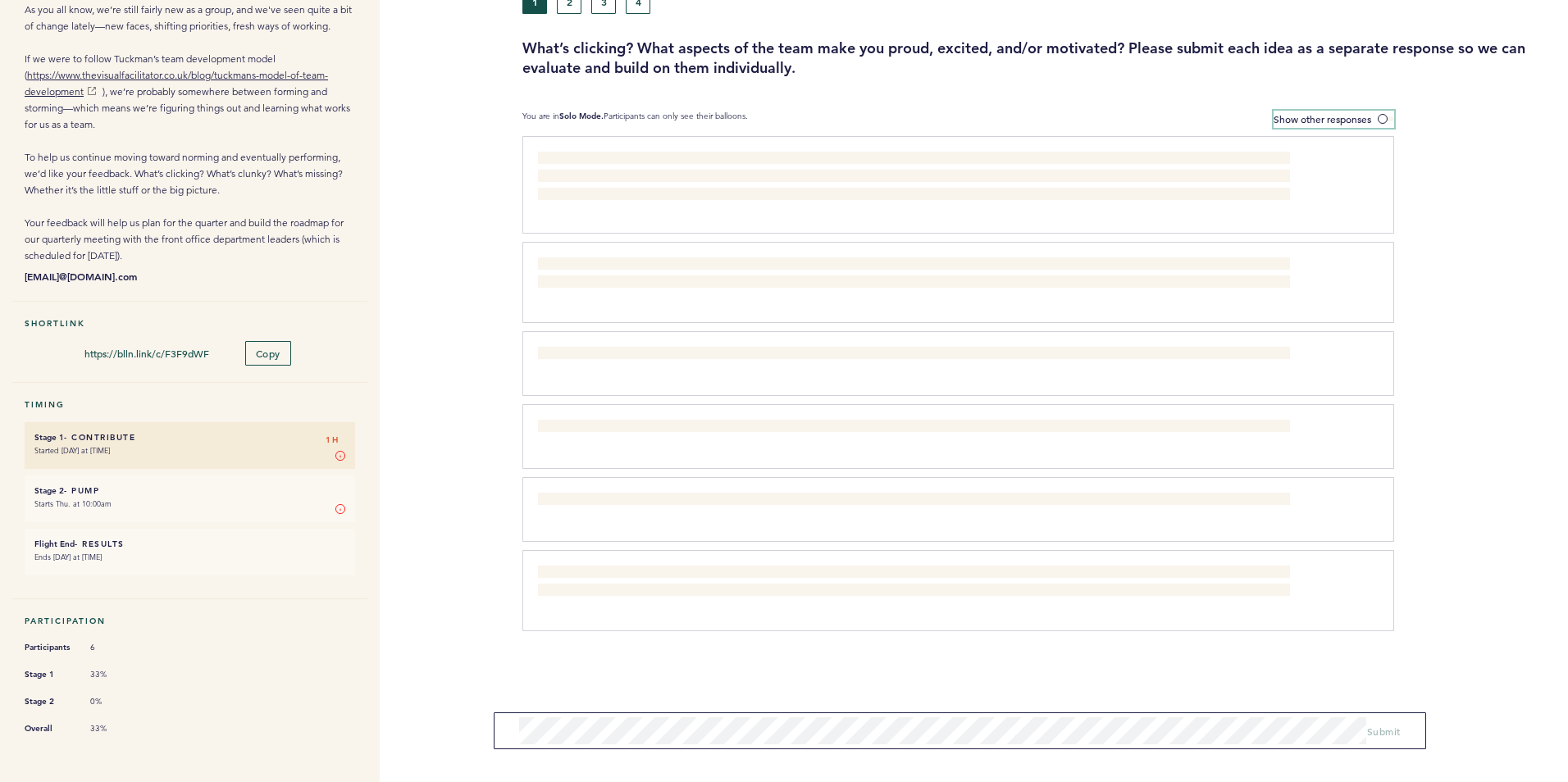 click on "Show other responses" at bounding box center [1333, 119] 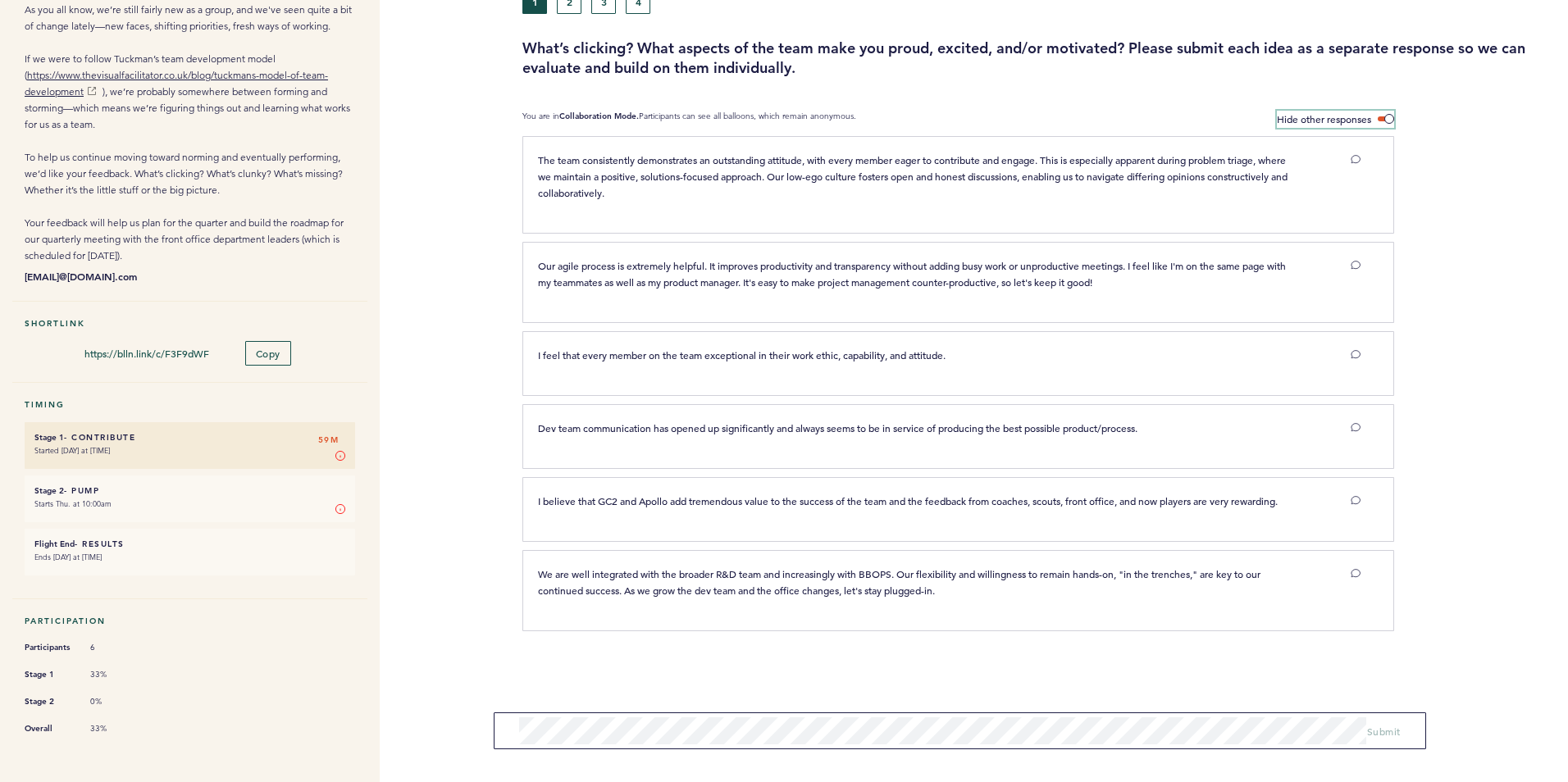 click on "Hide other responses" at bounding box center [1324, 119] 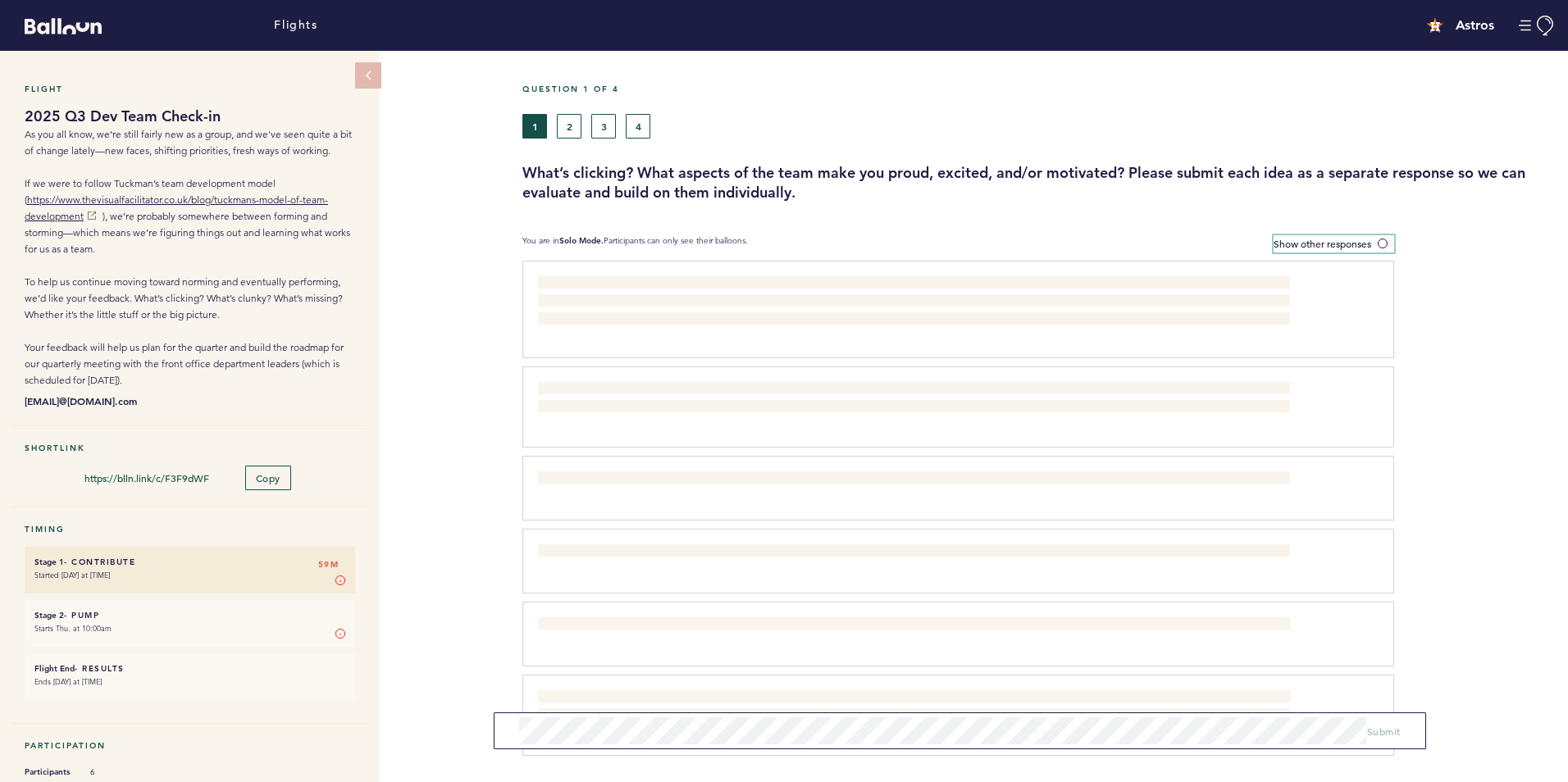 scroll, scrollTop: 82, scrollLeft: 0, axis: vertical 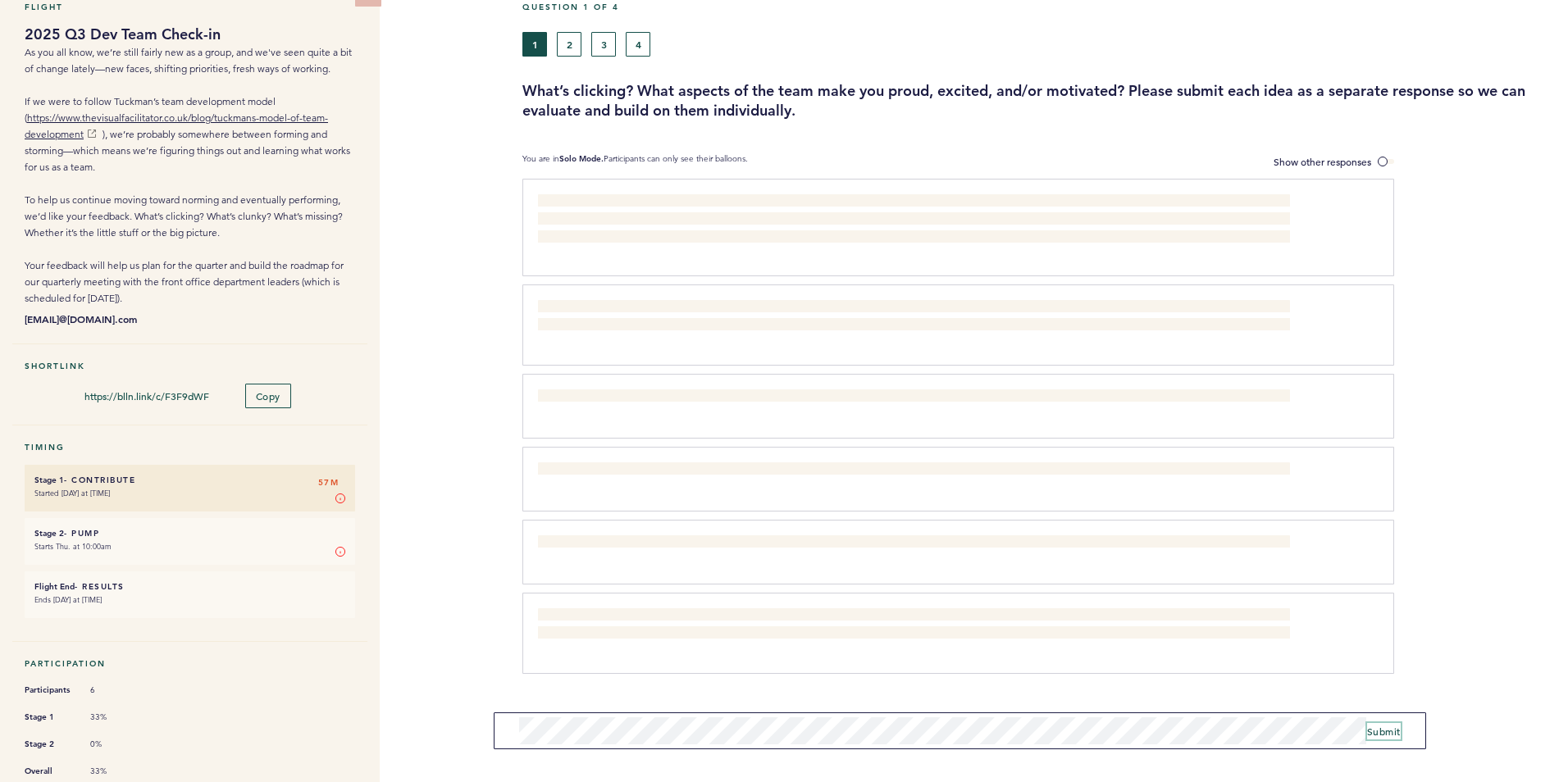 click on "Submit" at bounding box center [1383, 731] 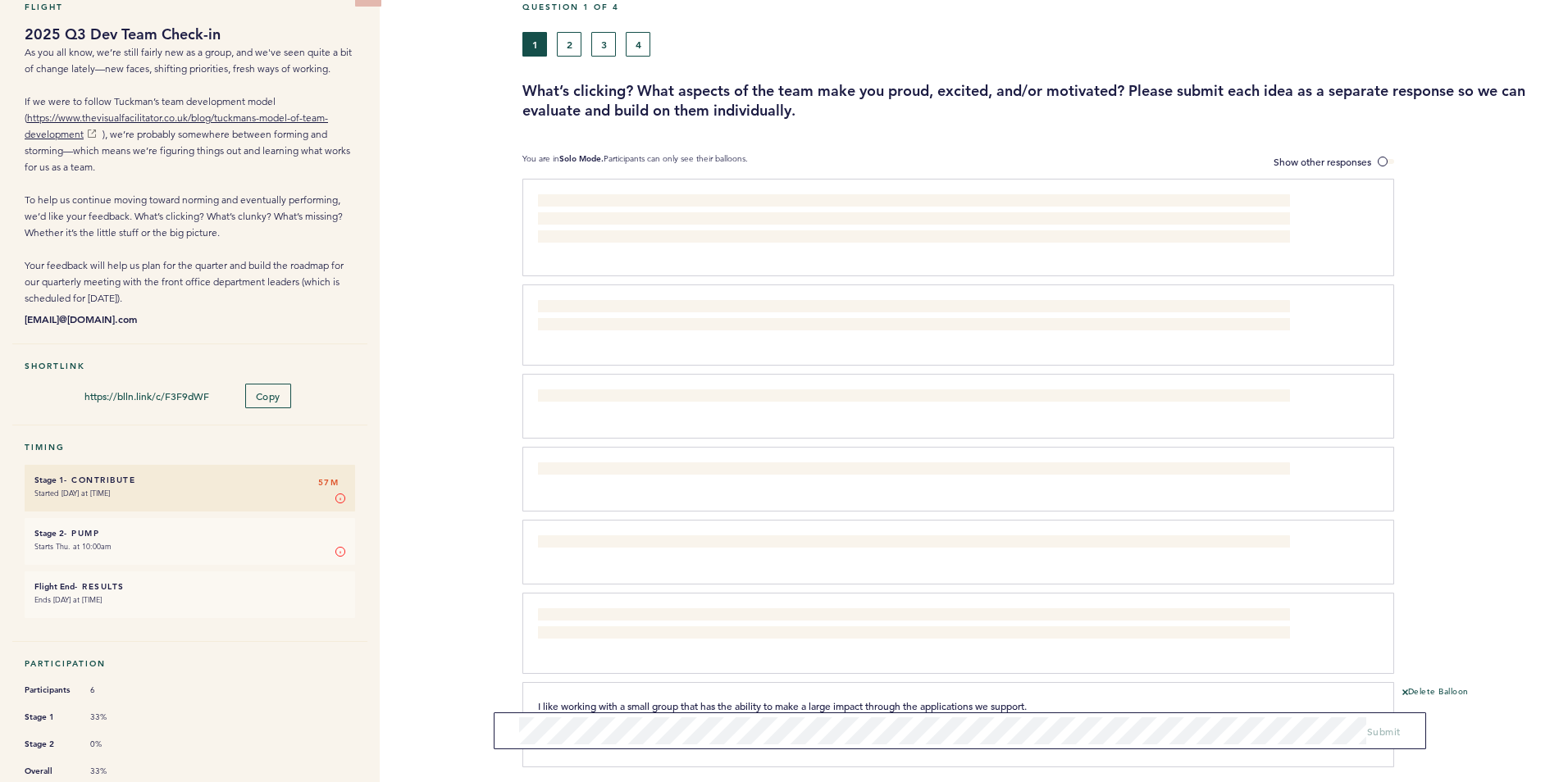 scroll, scrollTop: 172, scrollLeft: 0, axis: vertical 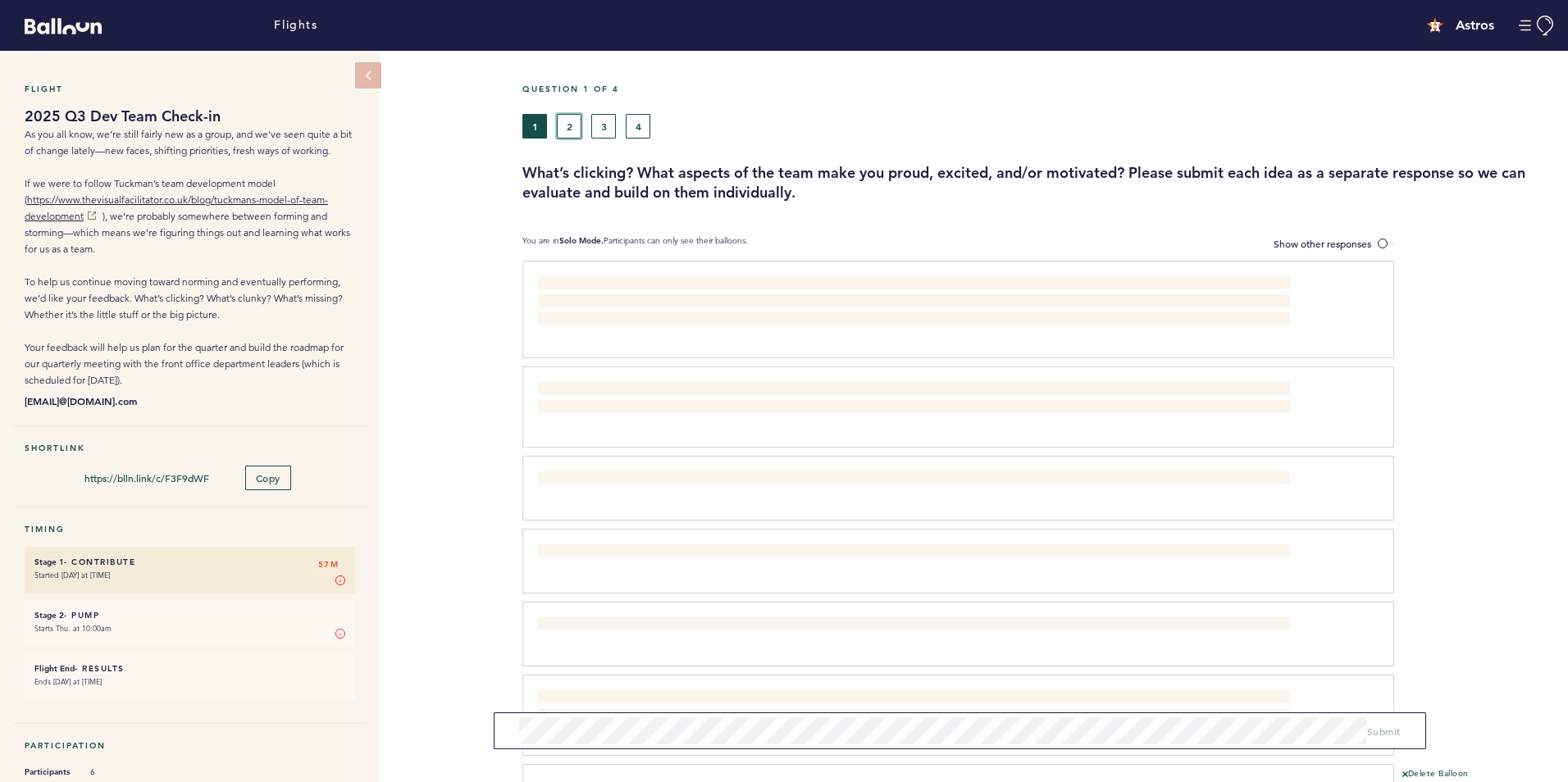 click on "2" at bounding box center [569, 126] 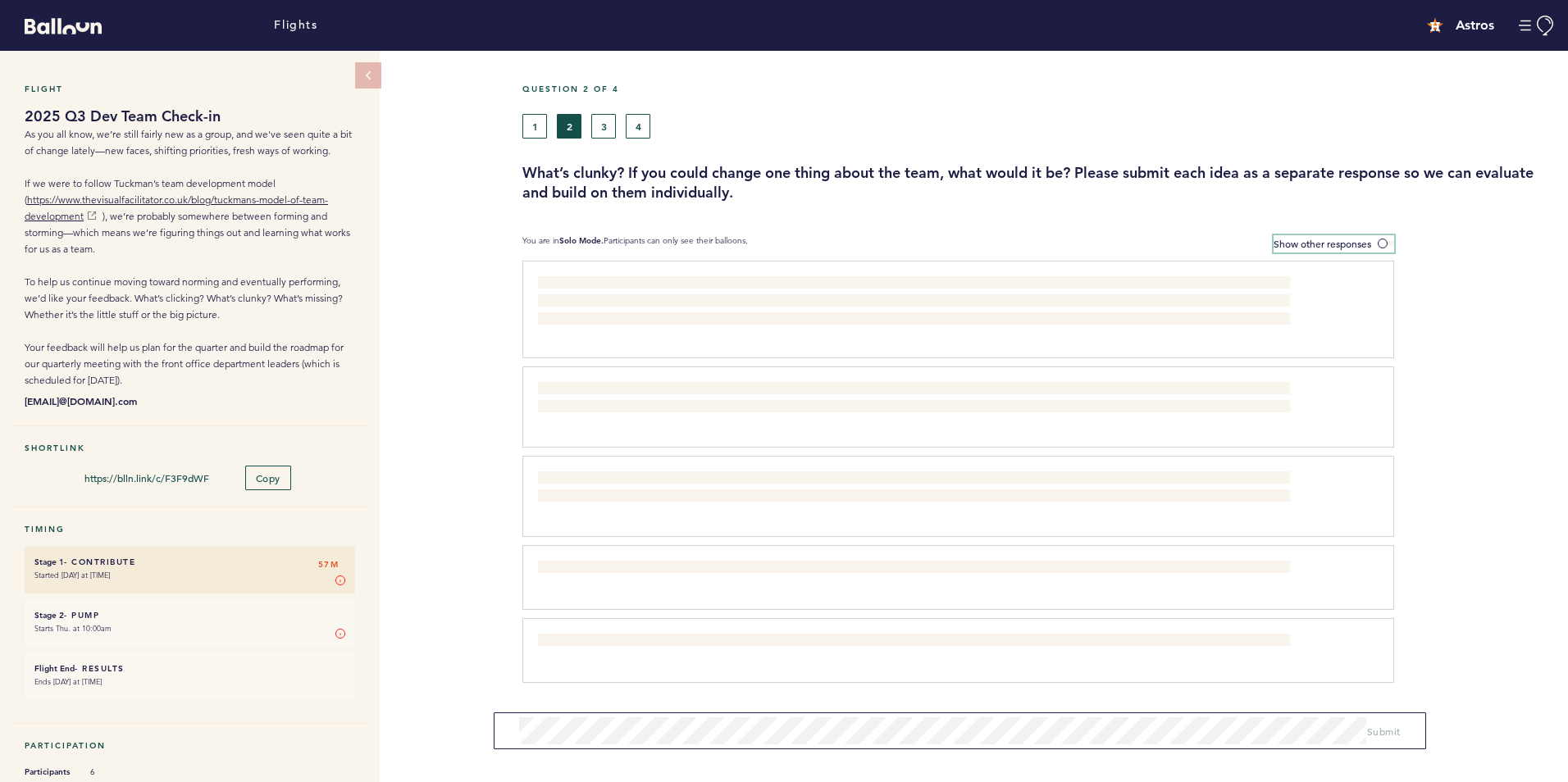 click on "Show other responses" at bounding box center (1322, 243) 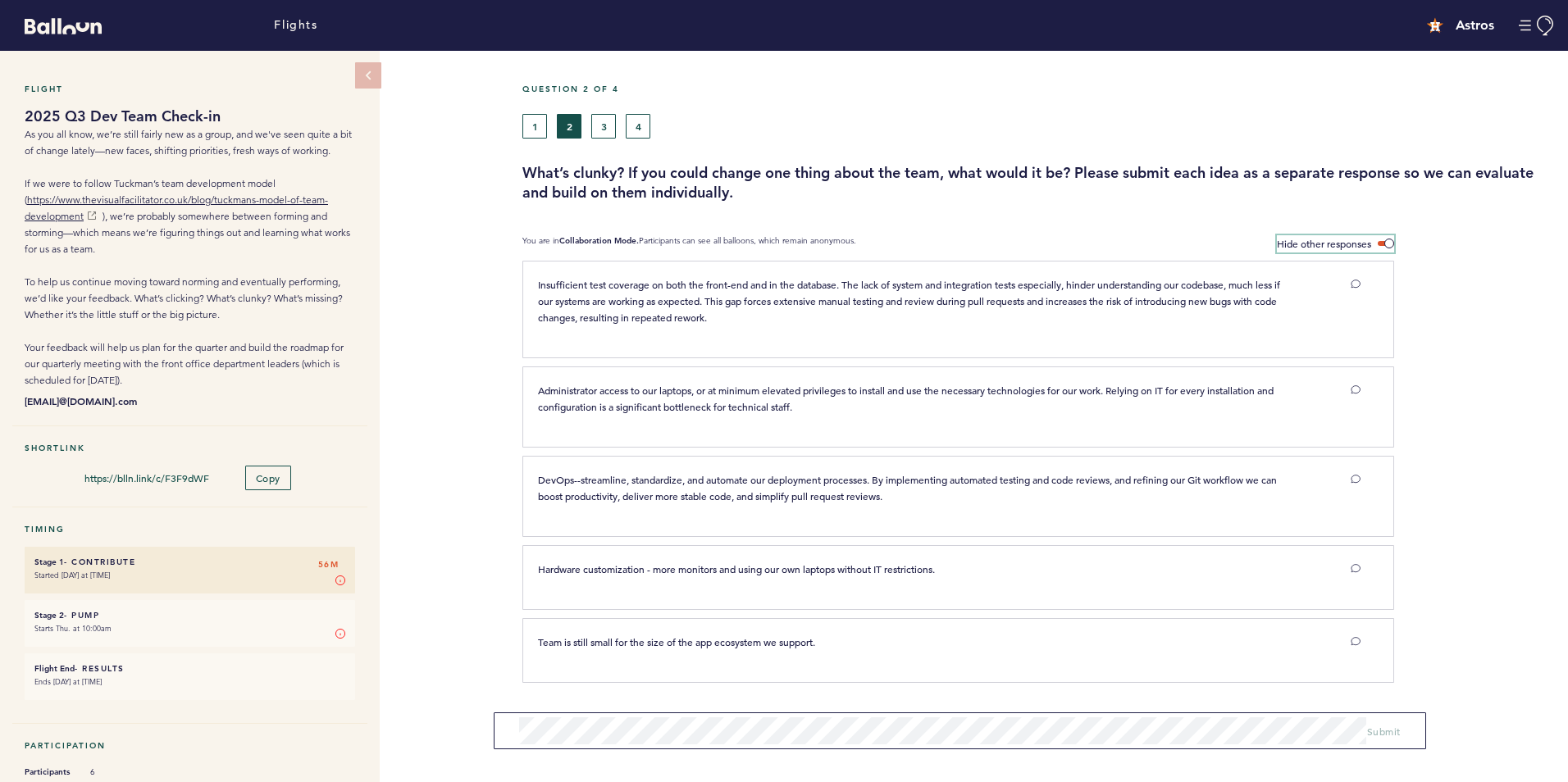 click on "Hide other responses" at bounding box center (1324, 243) 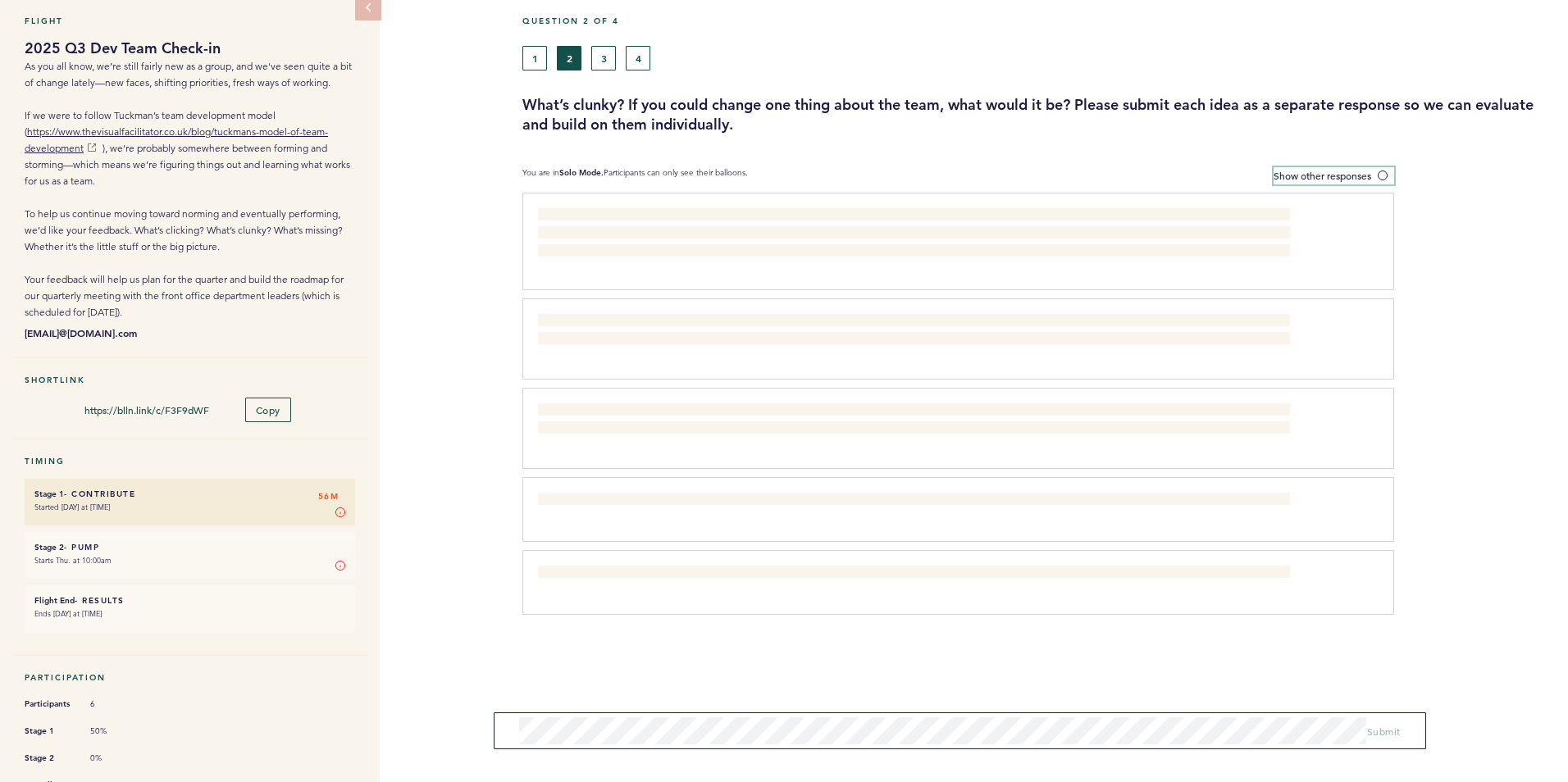 scroll, scrollTop: 125, scrollLeft: 0, axis: vertical 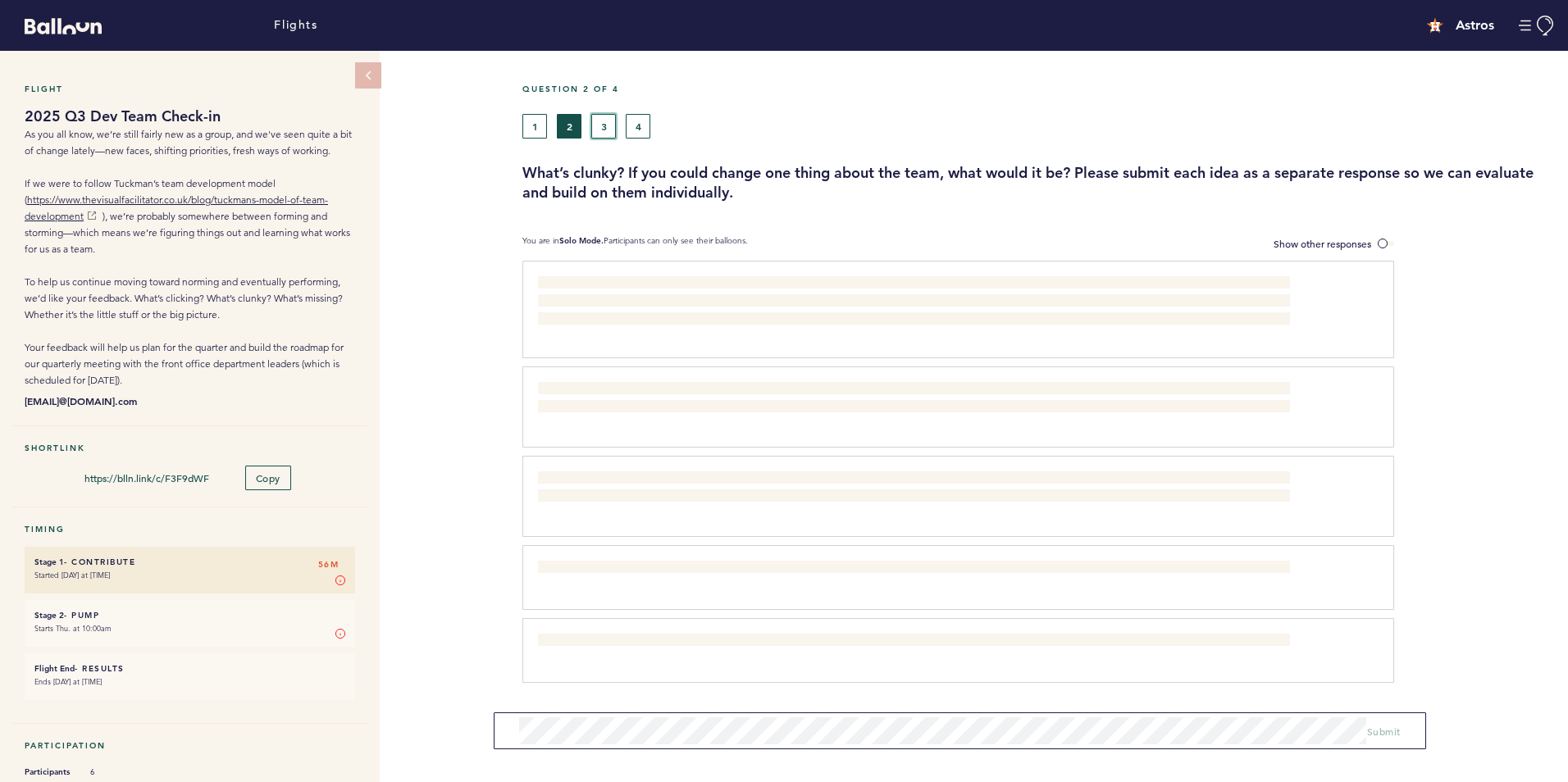 click on "3" at bounding box center [604, 126] 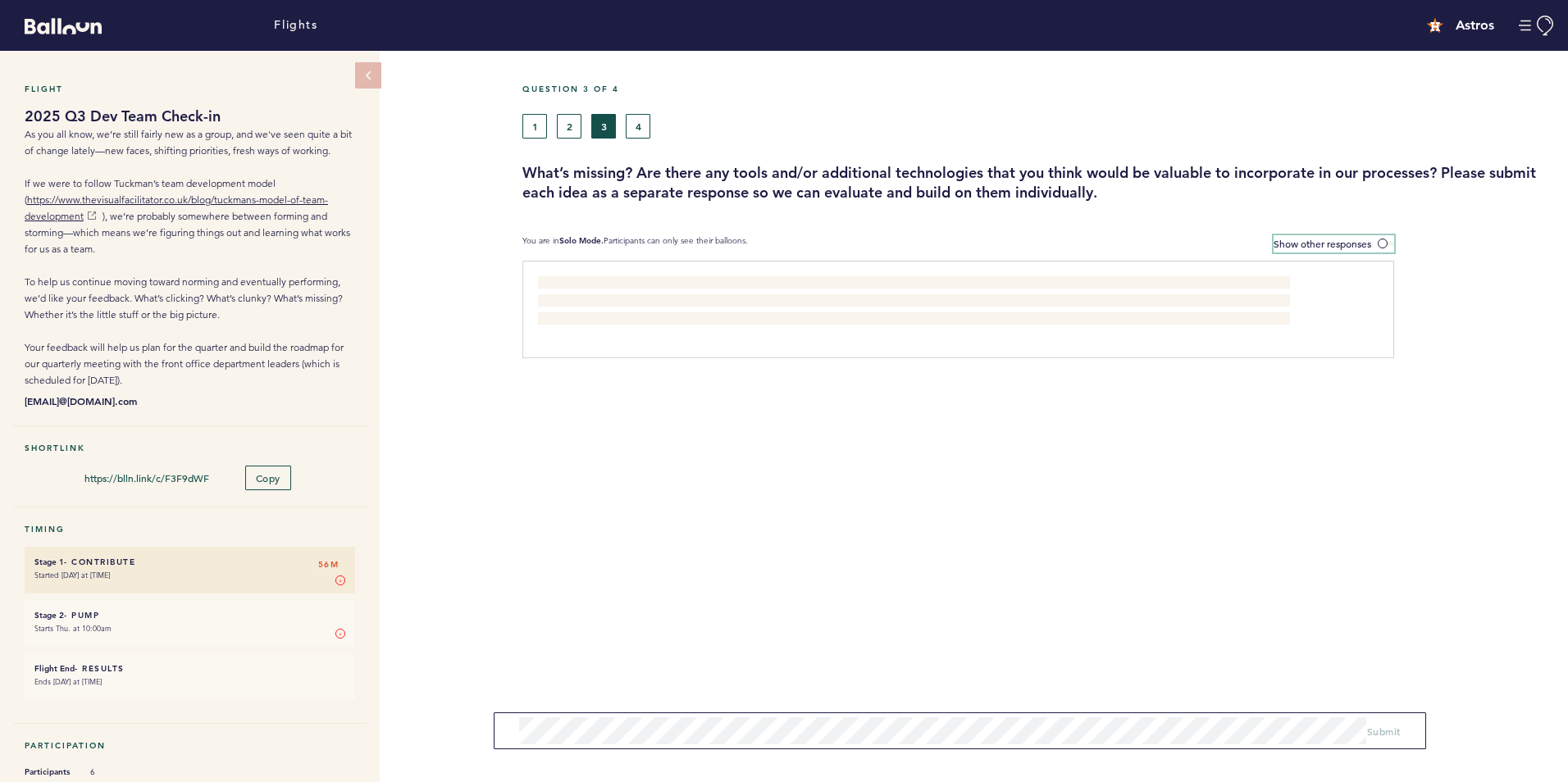 click on "Show other responses" at bounding box center (1333, 243) 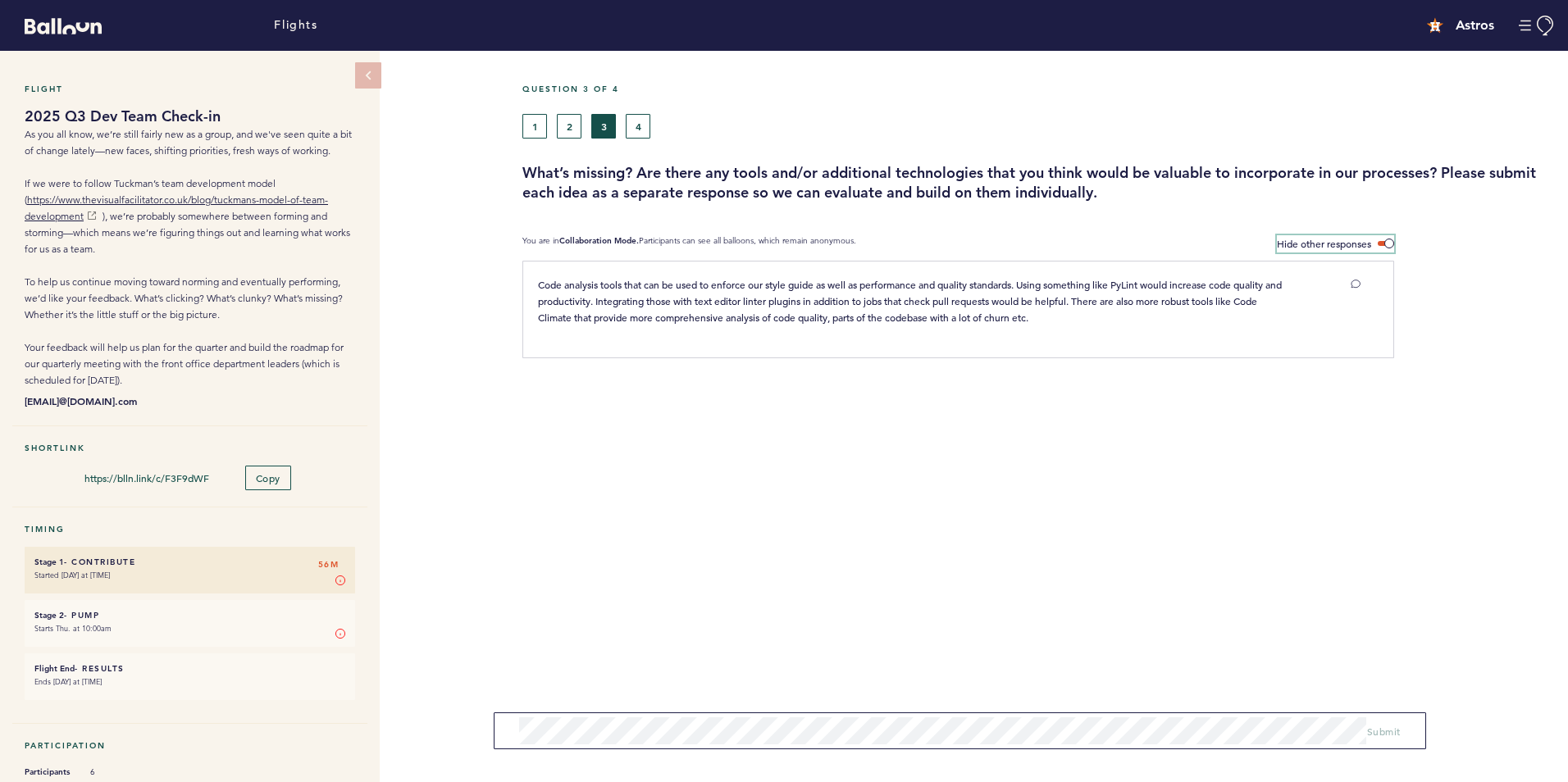 click on "Hide other responses" at bounding box center (1335, 243) 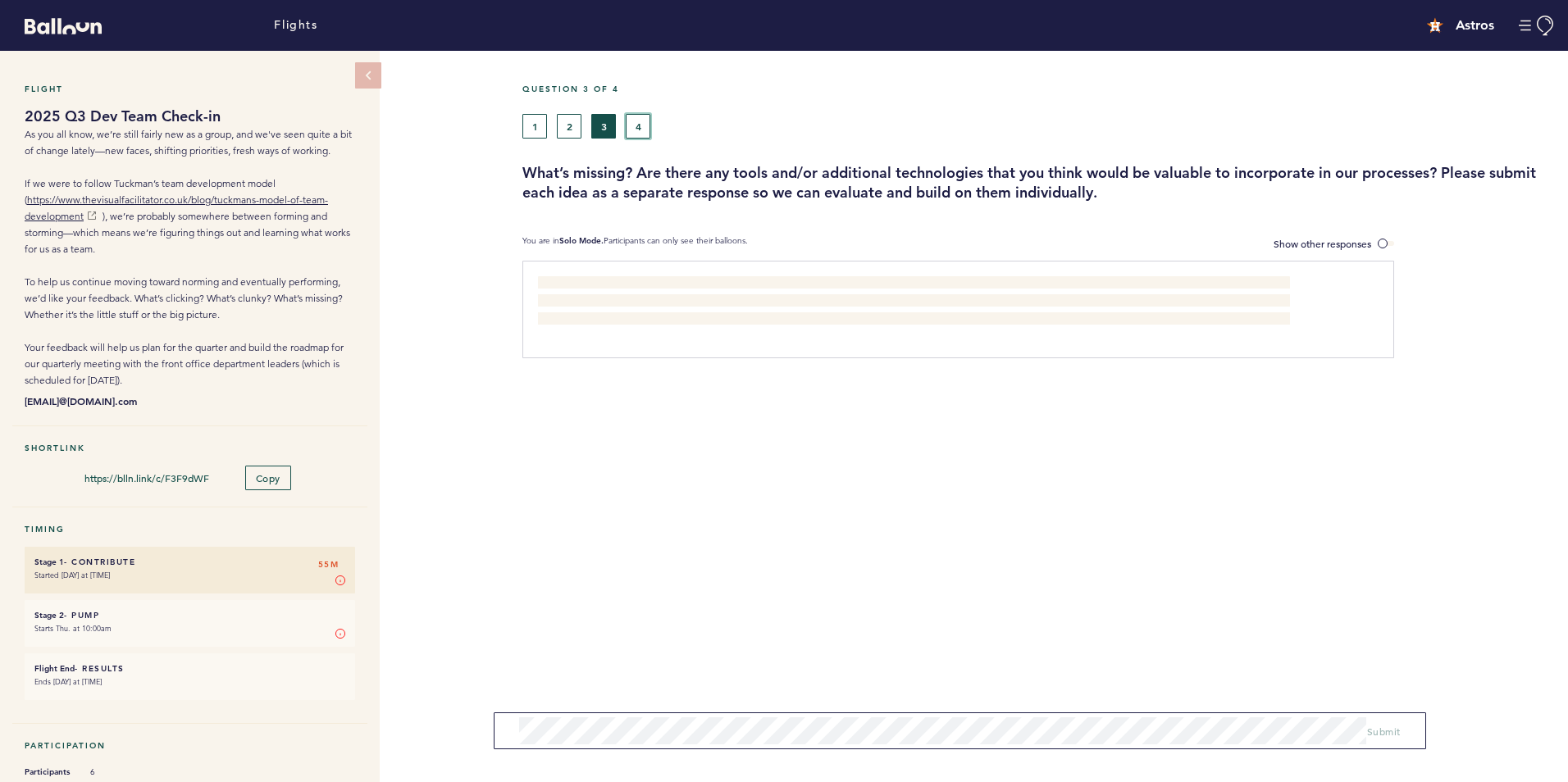 click on "4" at bounding box center [638, 126] 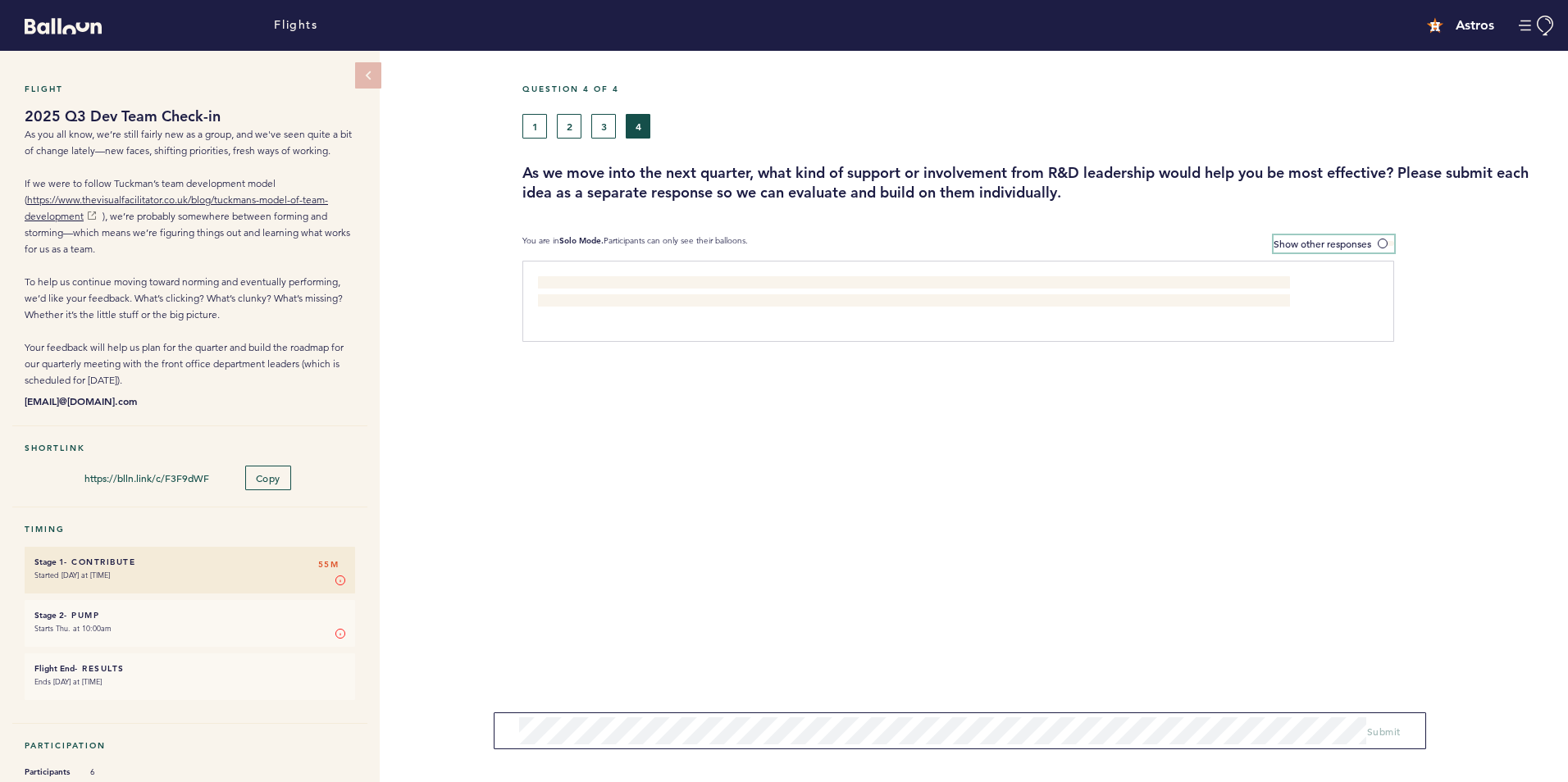 click on "Show other responses" at bounding box center [1322, 243] 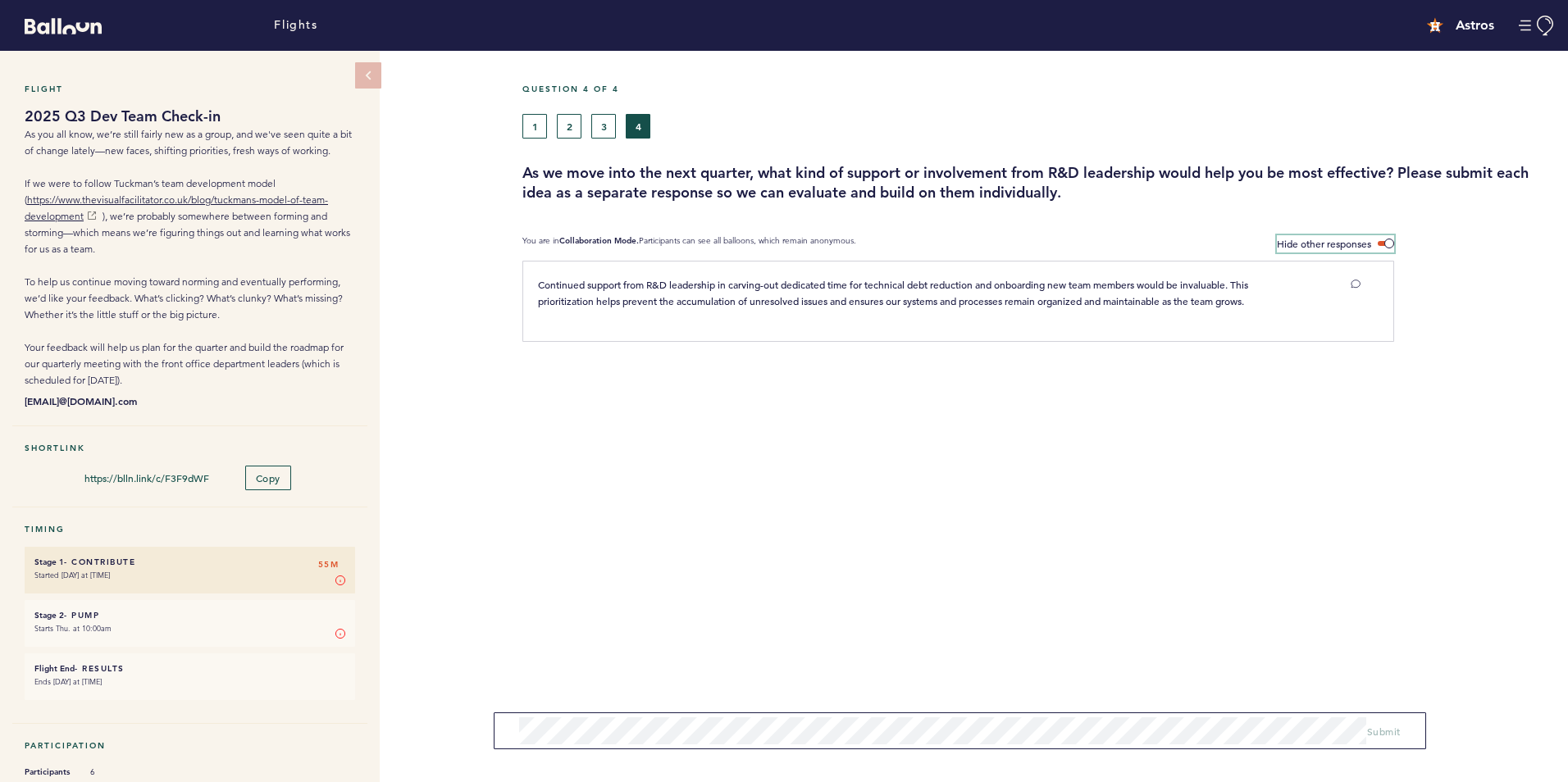 click on "Hide other responses" at bounding box center [1324, 243] 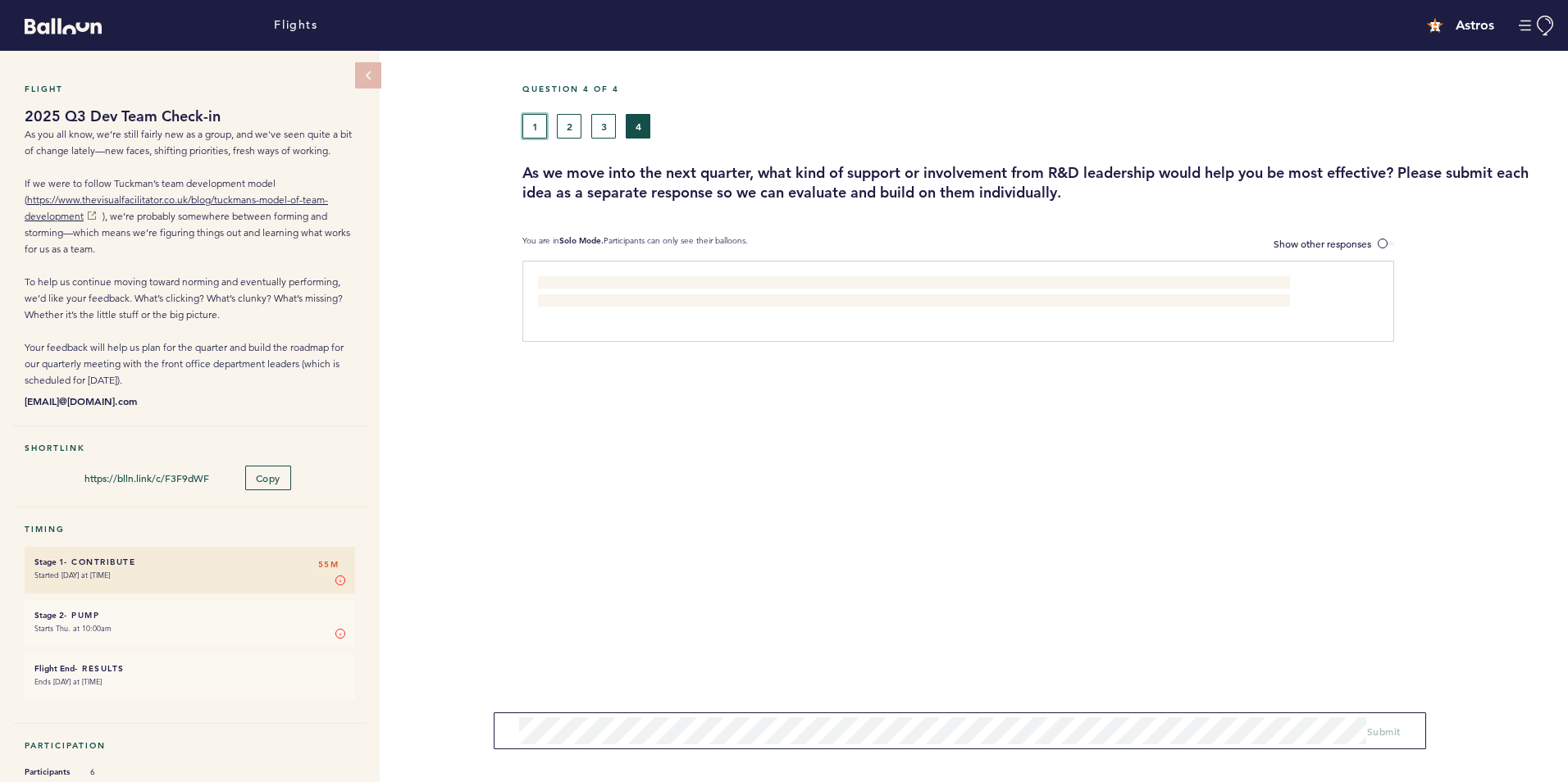 click on "1" at bounding box center (535, 126) 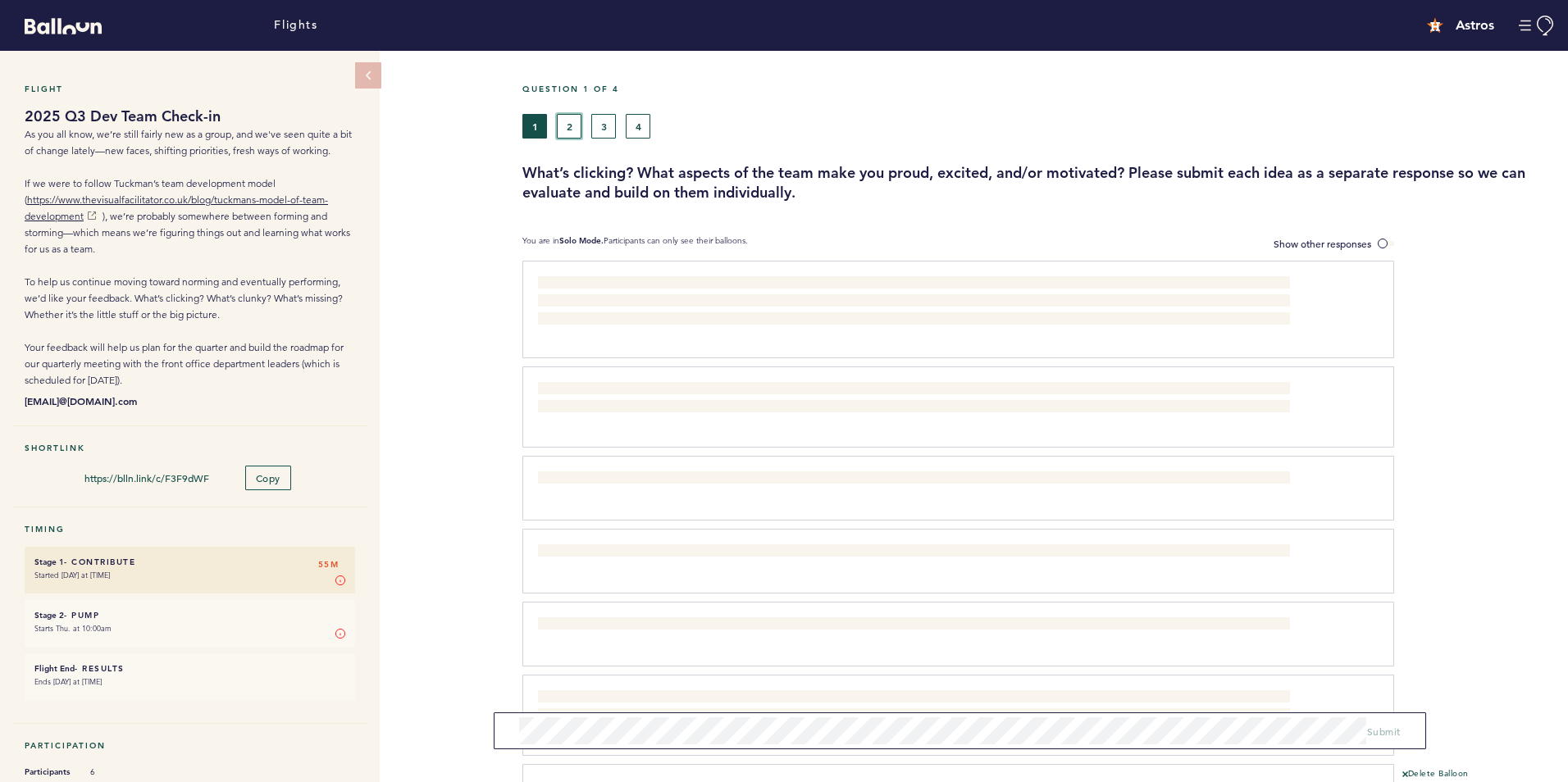 click on "2" at bounding box center (569, 126) 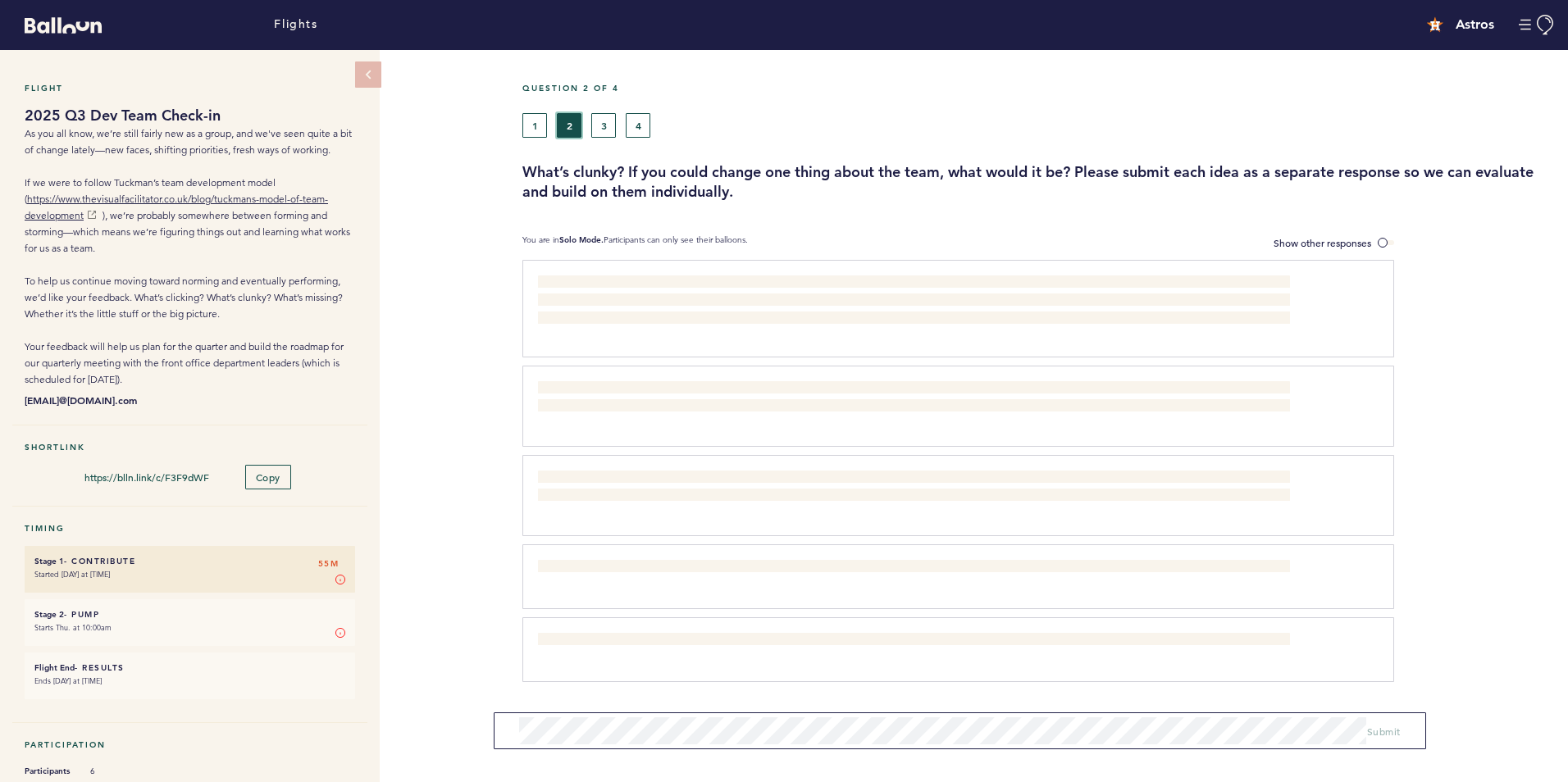 scroll, scrollTop: 0, scrollLeft: 0, axis: both 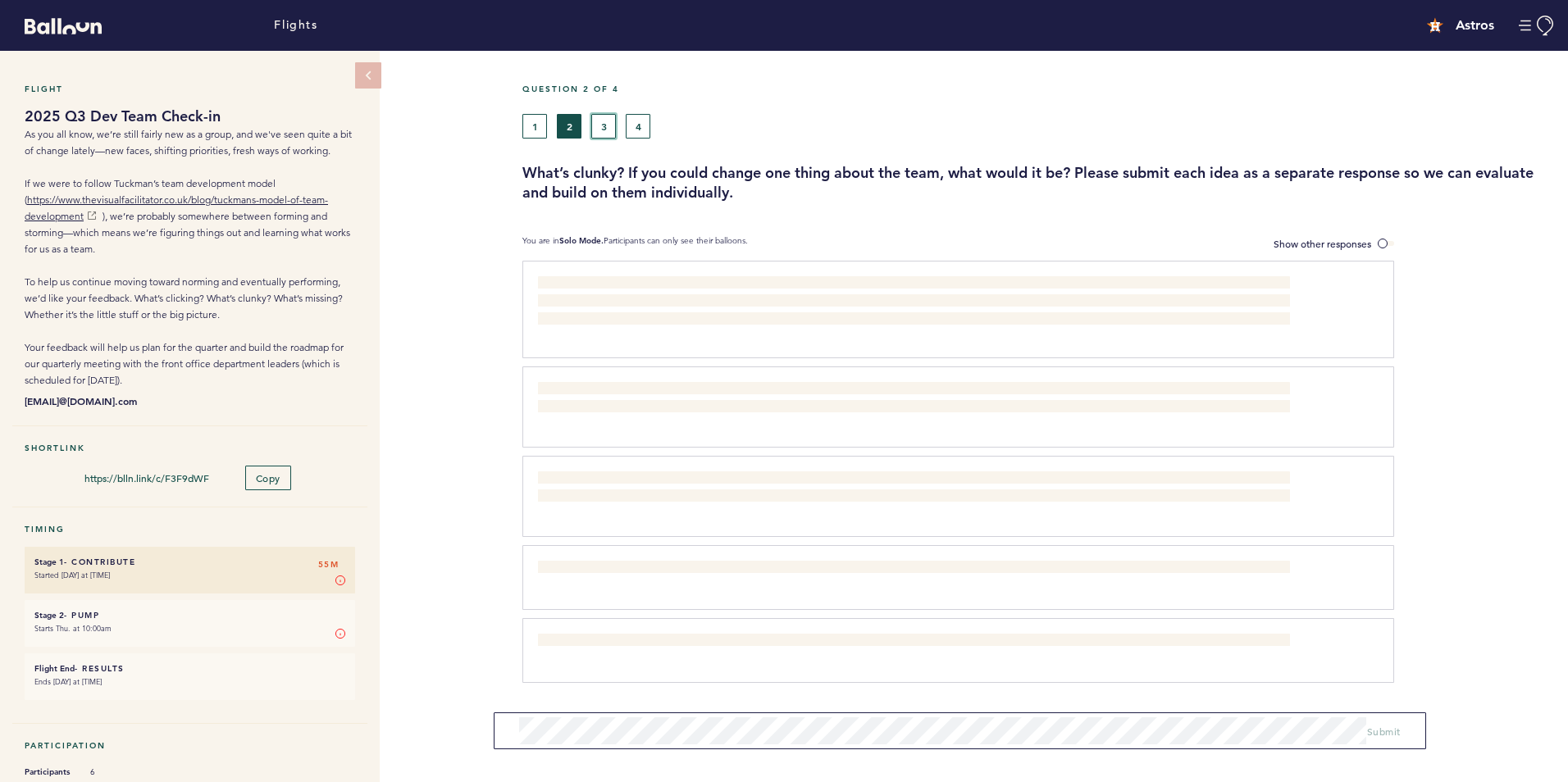 click on "3" at bounding box center (604, 126) 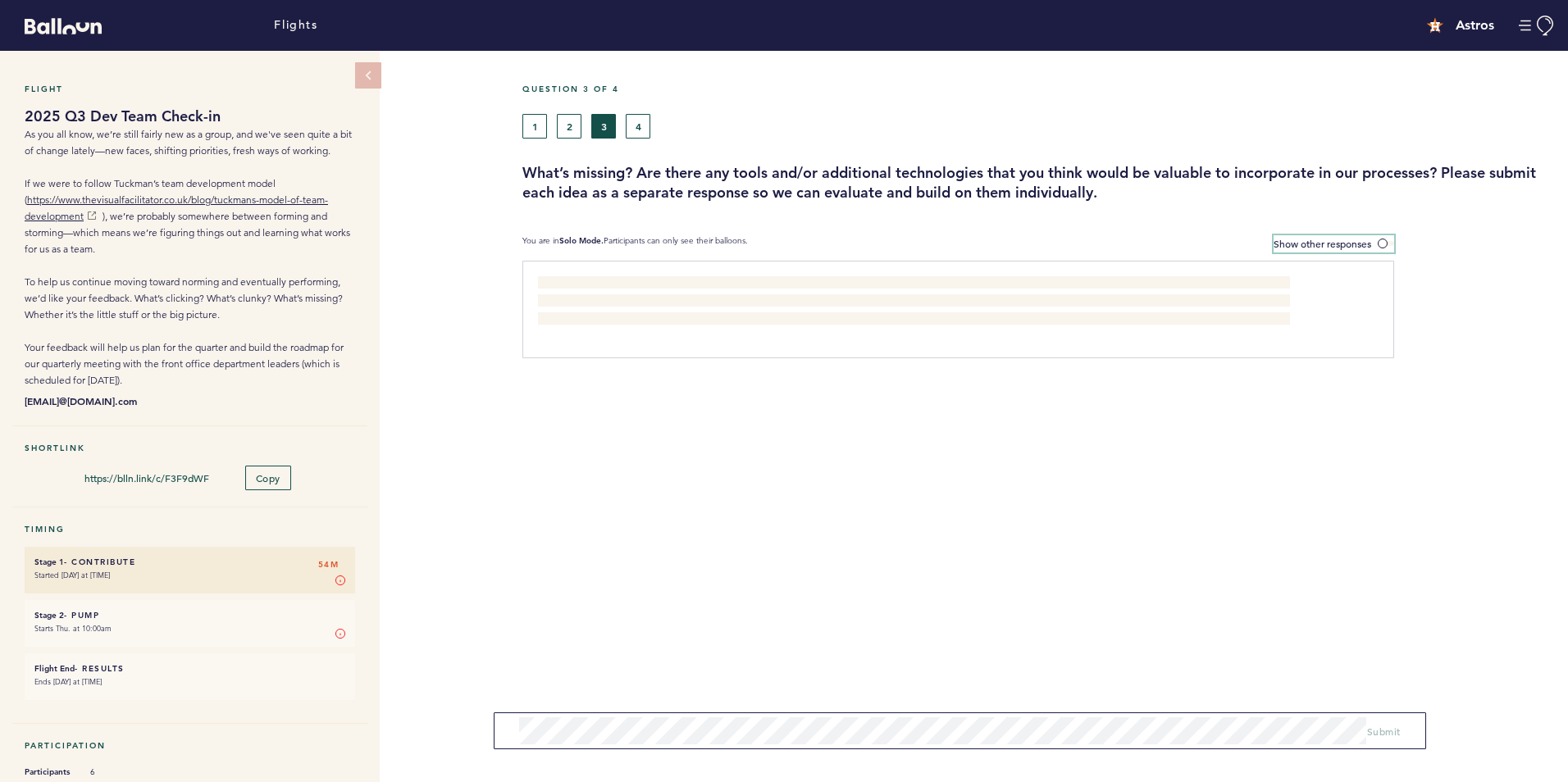 click on "Show other responses" at bounding box center [1322, 243] 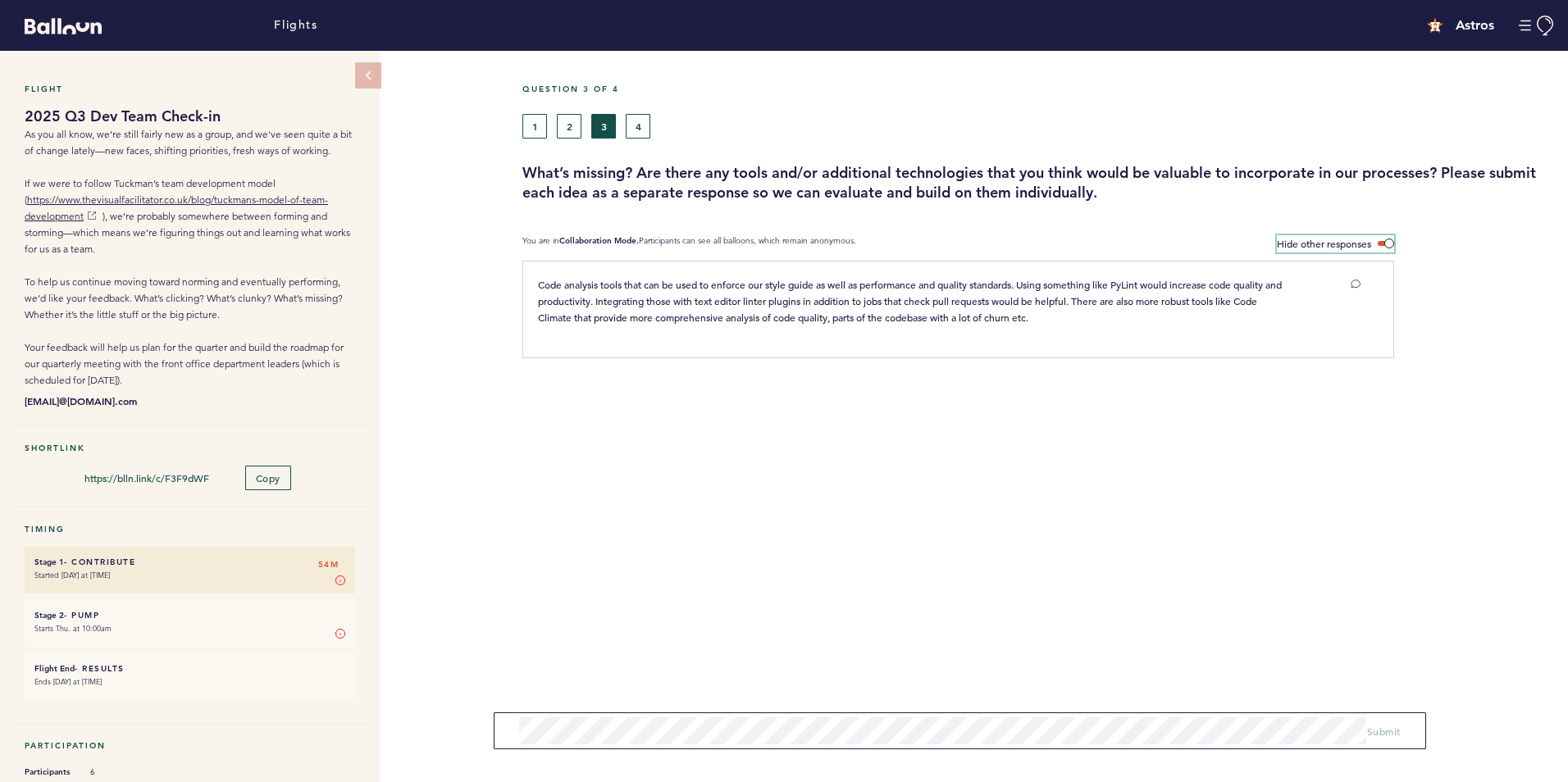 click on "Hide other responses" at bounding box center [1324, 243] 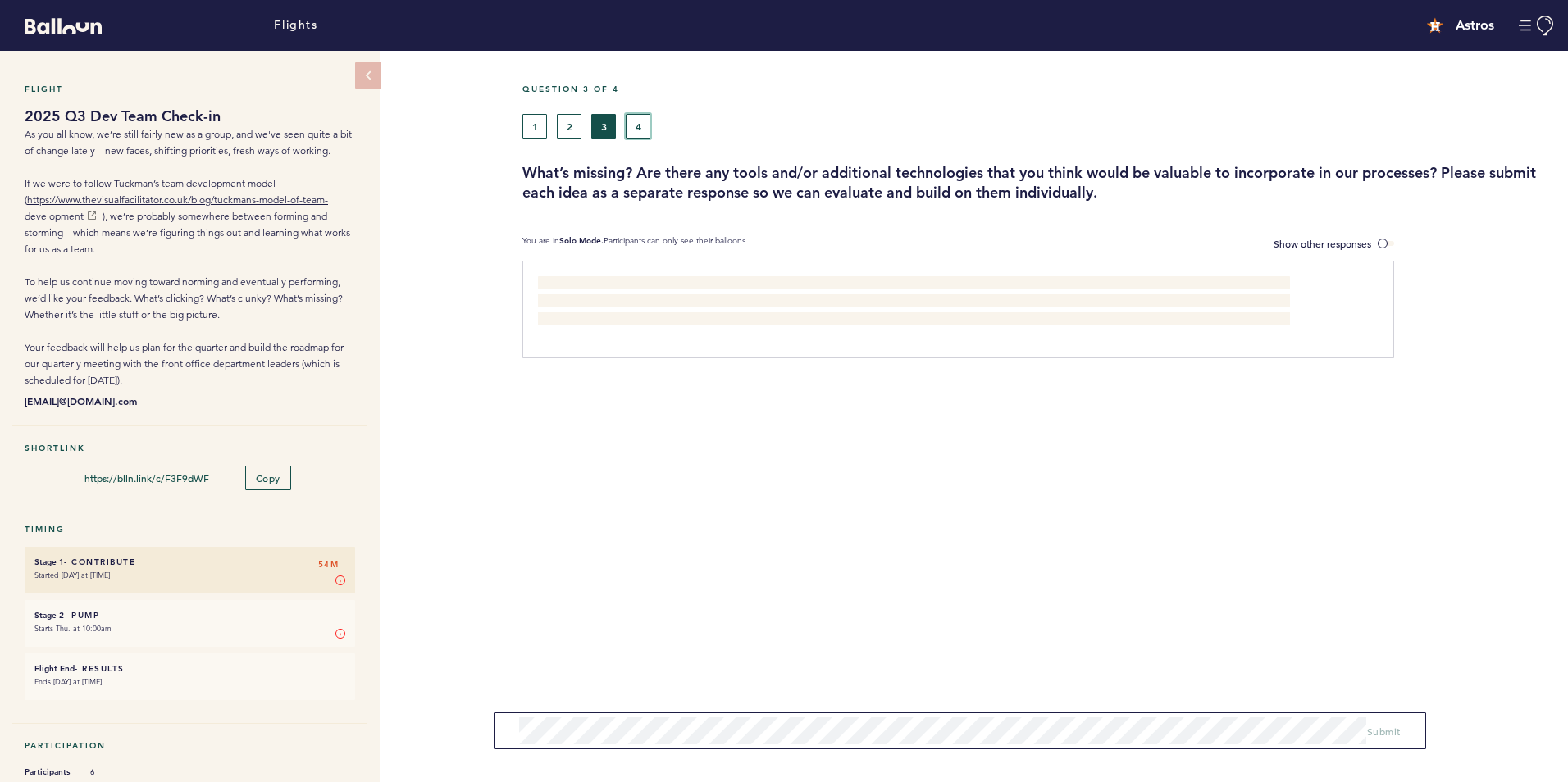 click on "4" at bounding box center (638, 126) 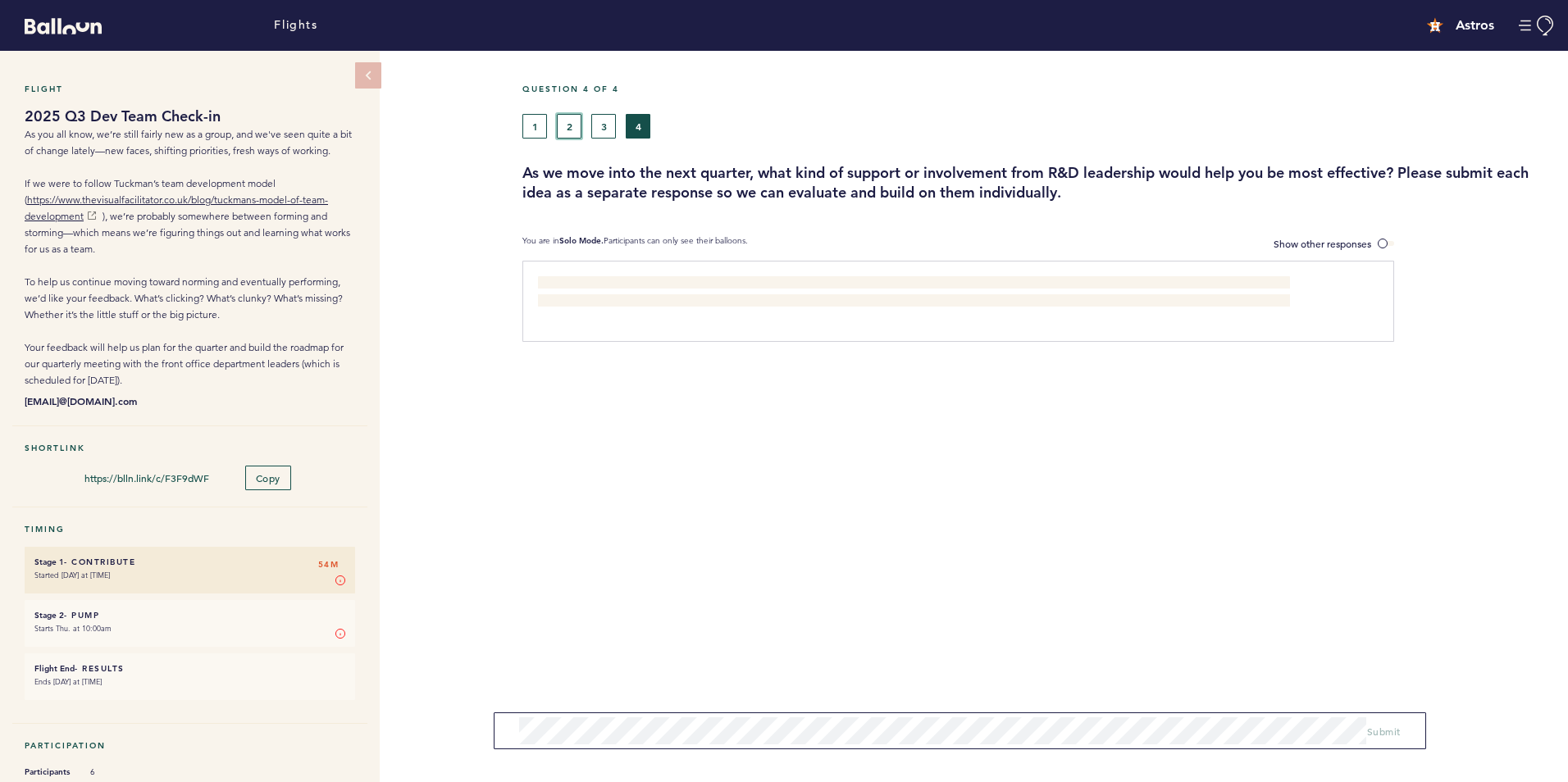 click on "2" at bounding box center (569, 126) 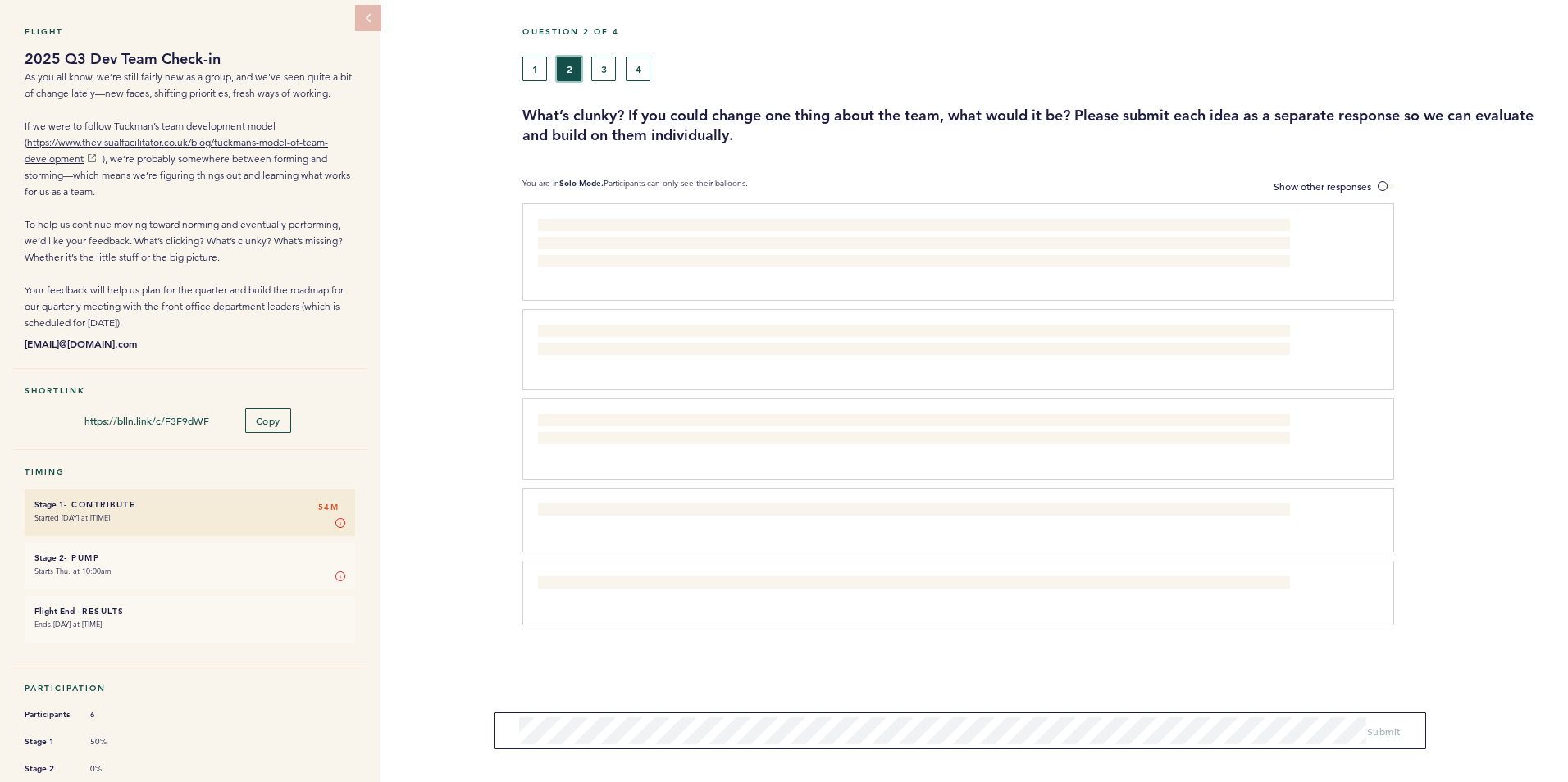 scroll, scrollTop: 82, scrollLeft: 0, axis: vertical 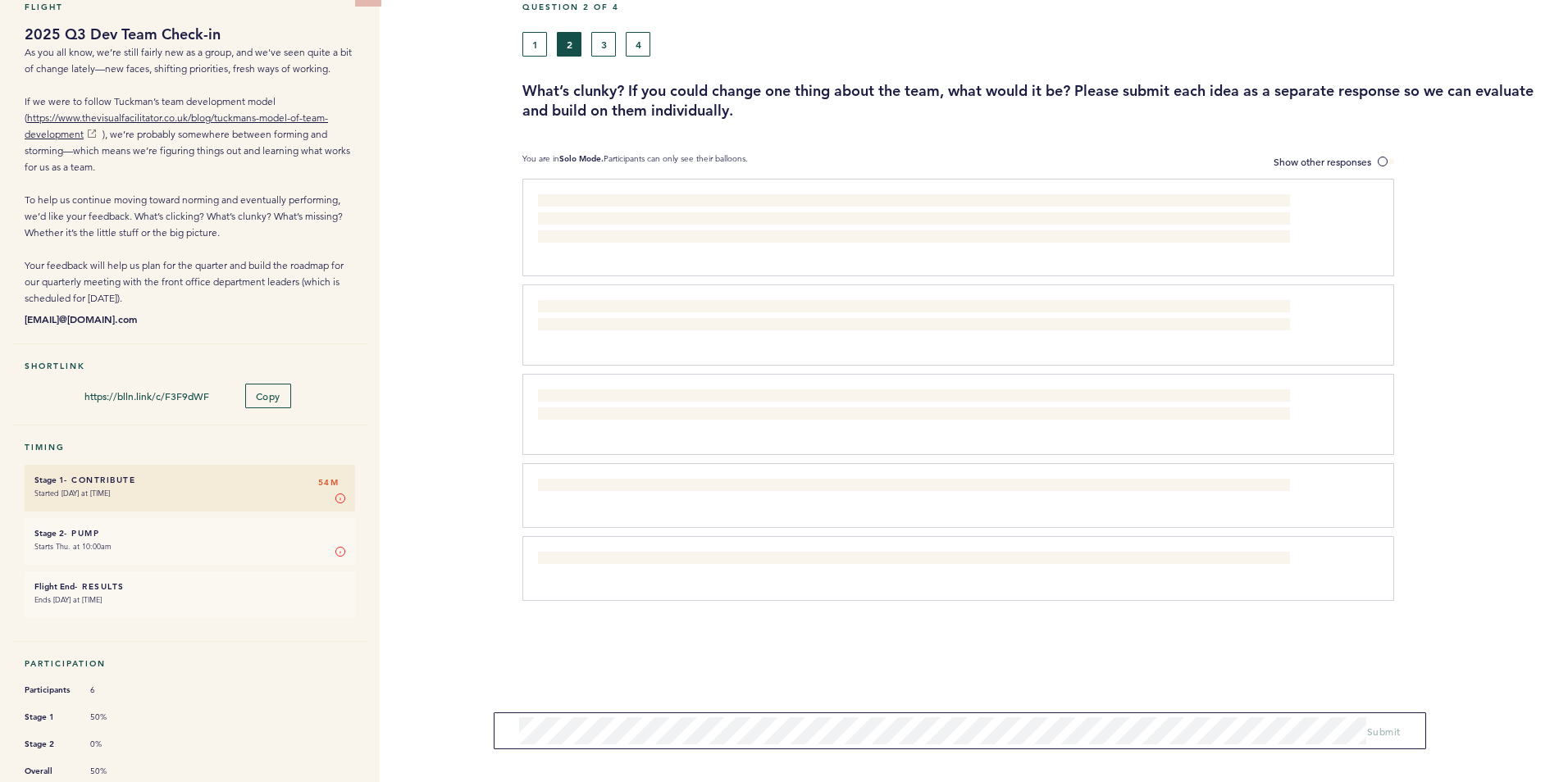 click on "Show other responses" at bounding box center (1306, 161) 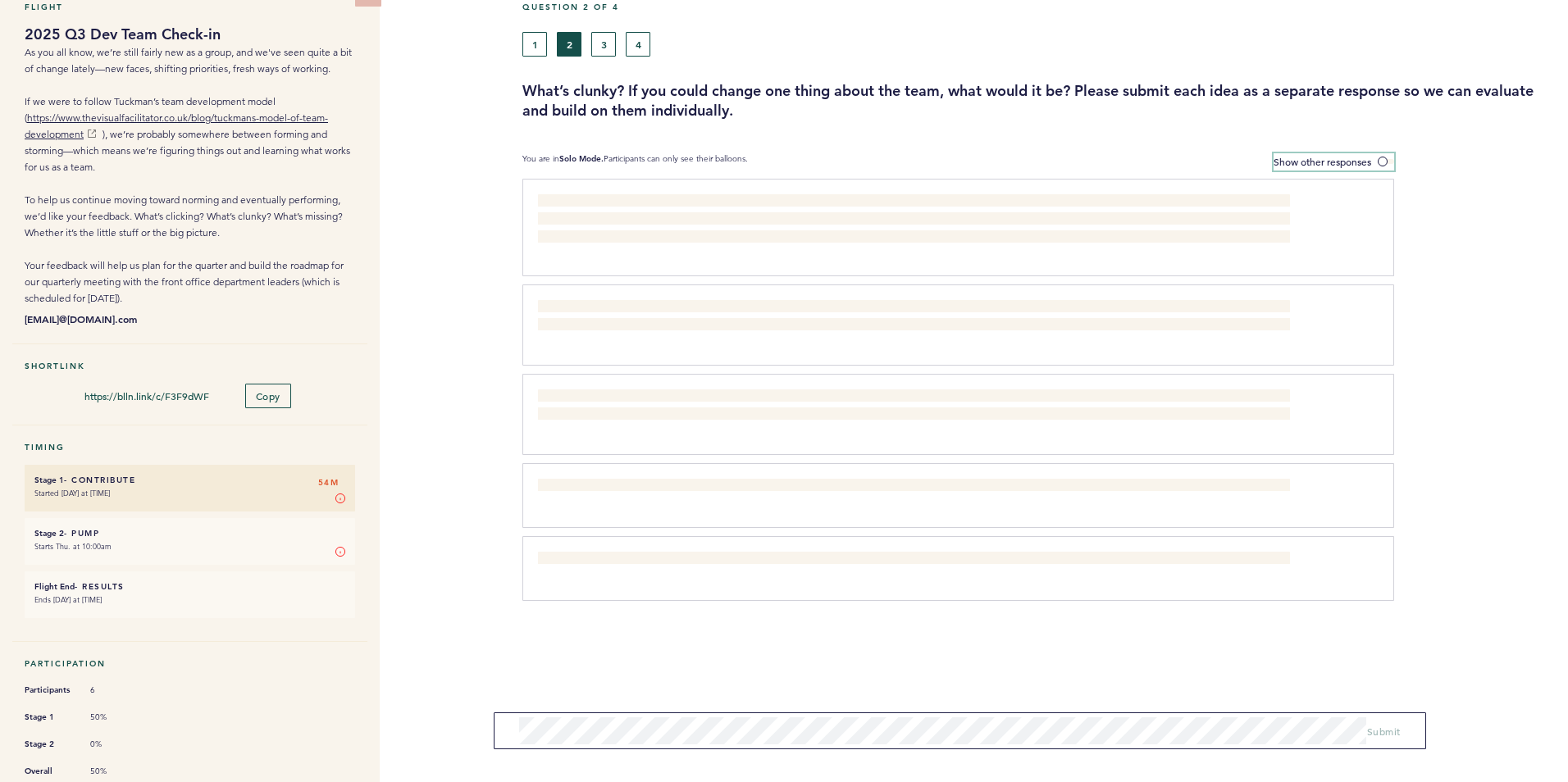 click on "Show other responses" at bounding box center (1333, 161) 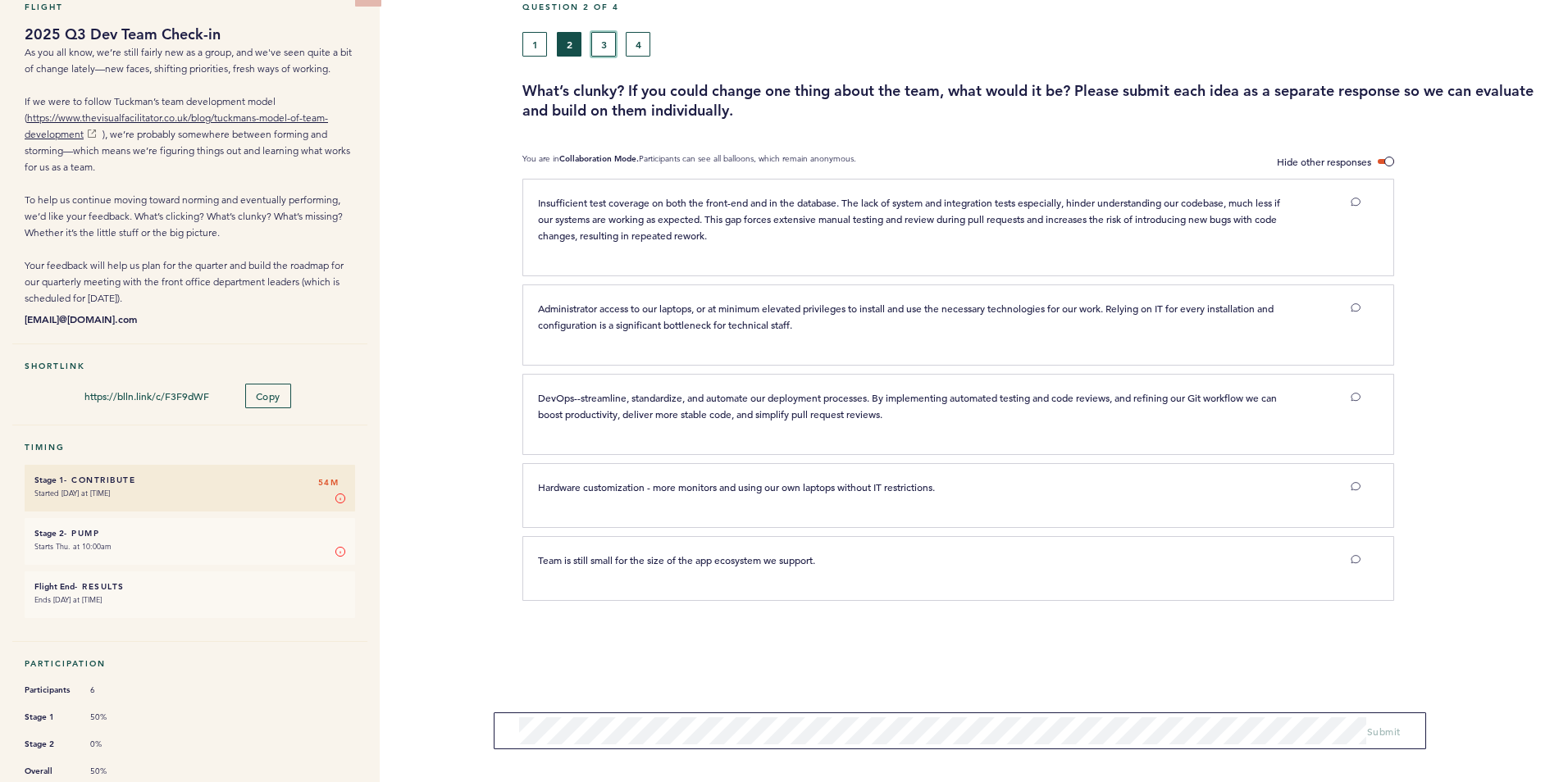 click on "3" at bounding box center [604, 44] 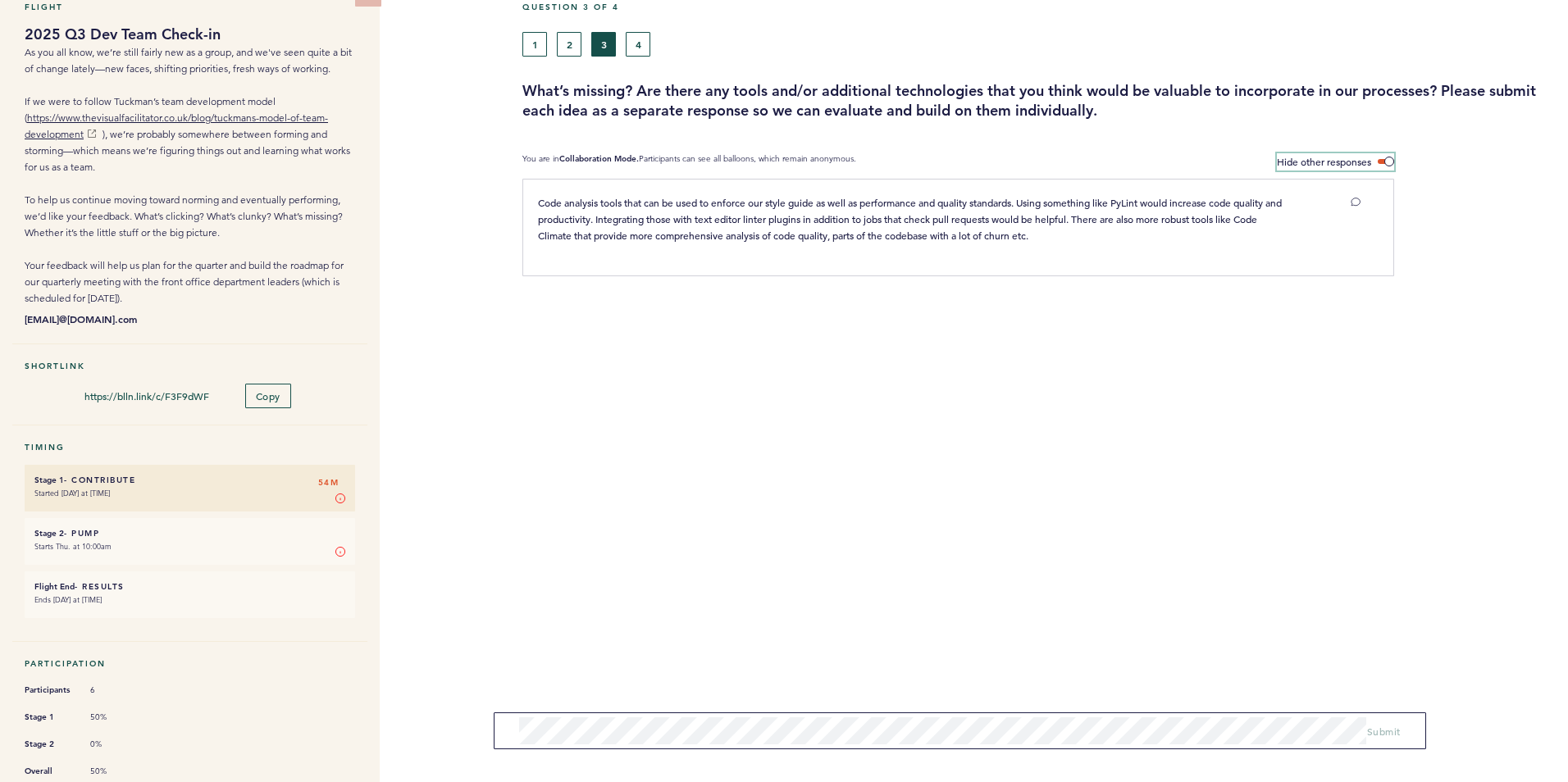 click on "Hide other responses" at bounding box center [1335, 161] 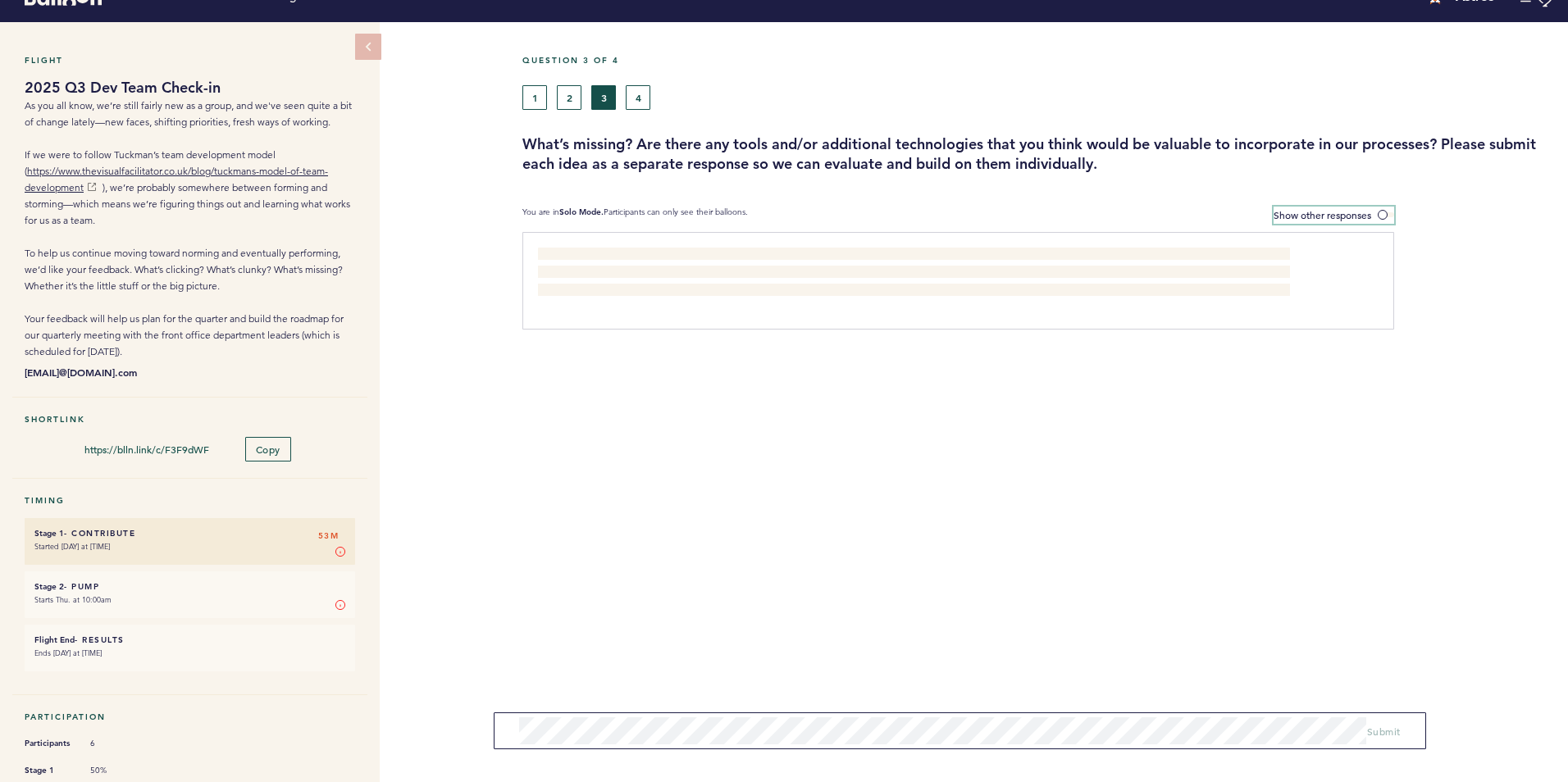scroll, scrollTop: 0, scrollLeft: 0, axis: both 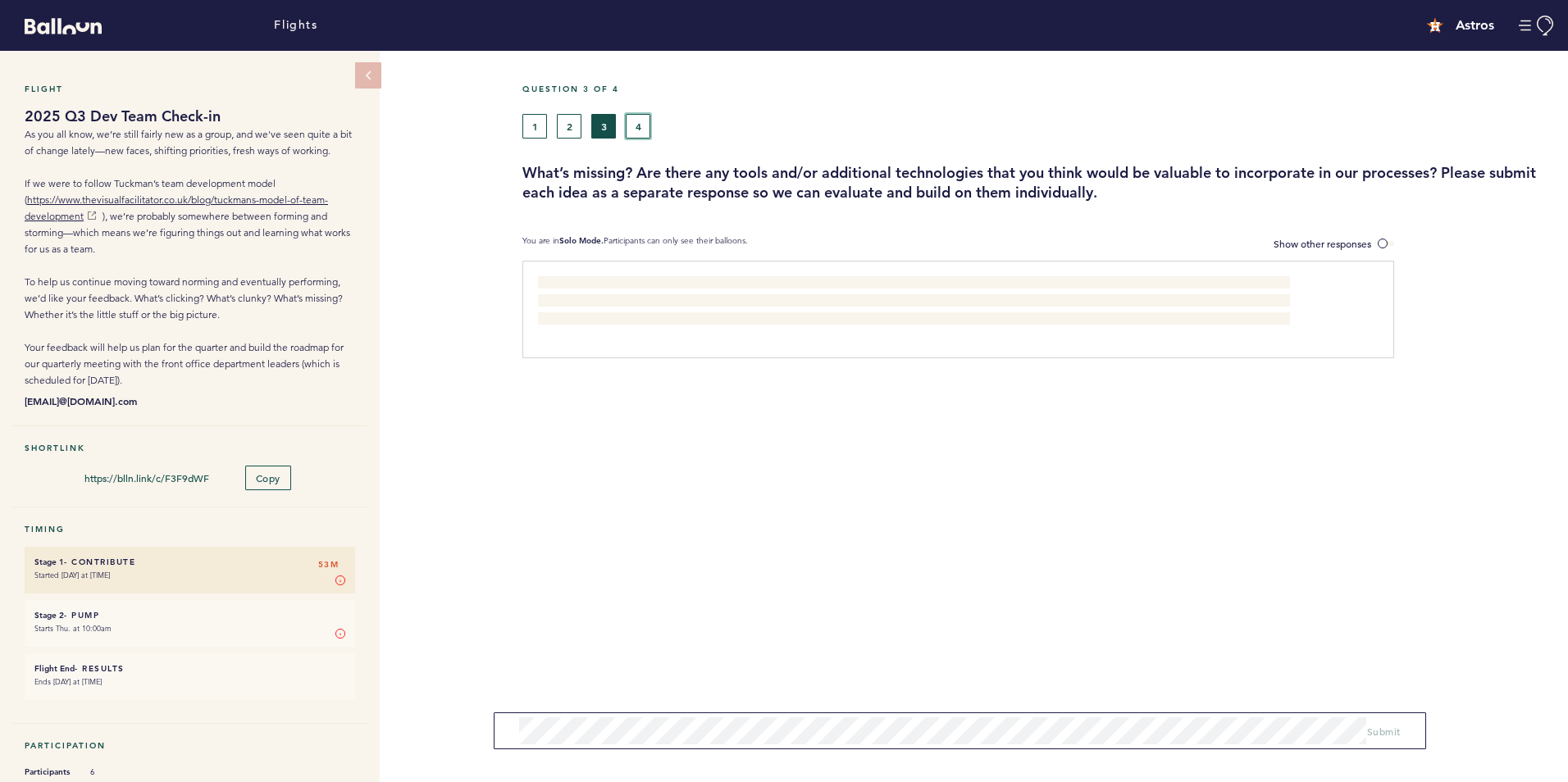 click on "4" at bounding box center (638, 126) 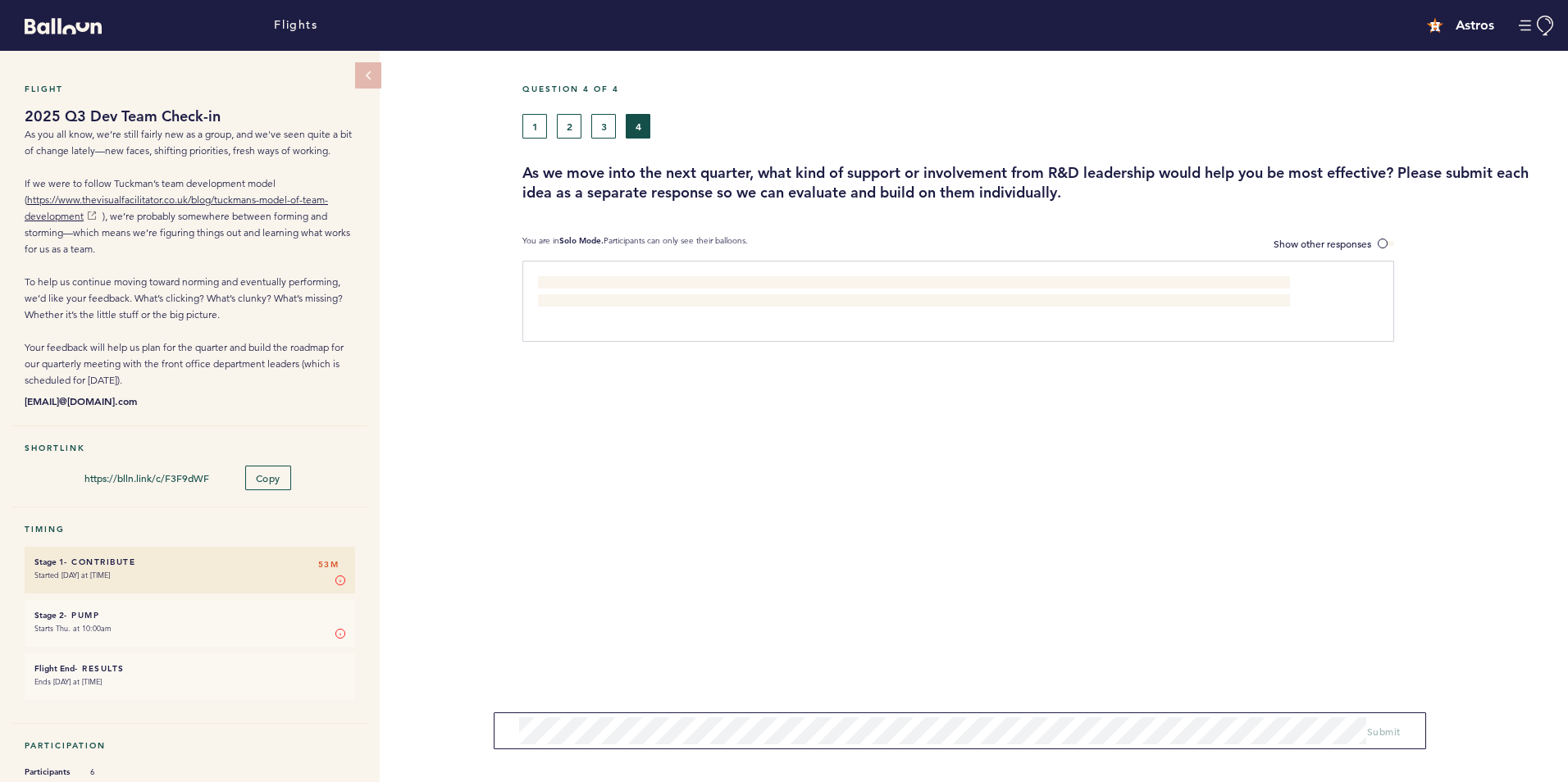 click on "1   2   3   4" at bounding box center [906, 126] 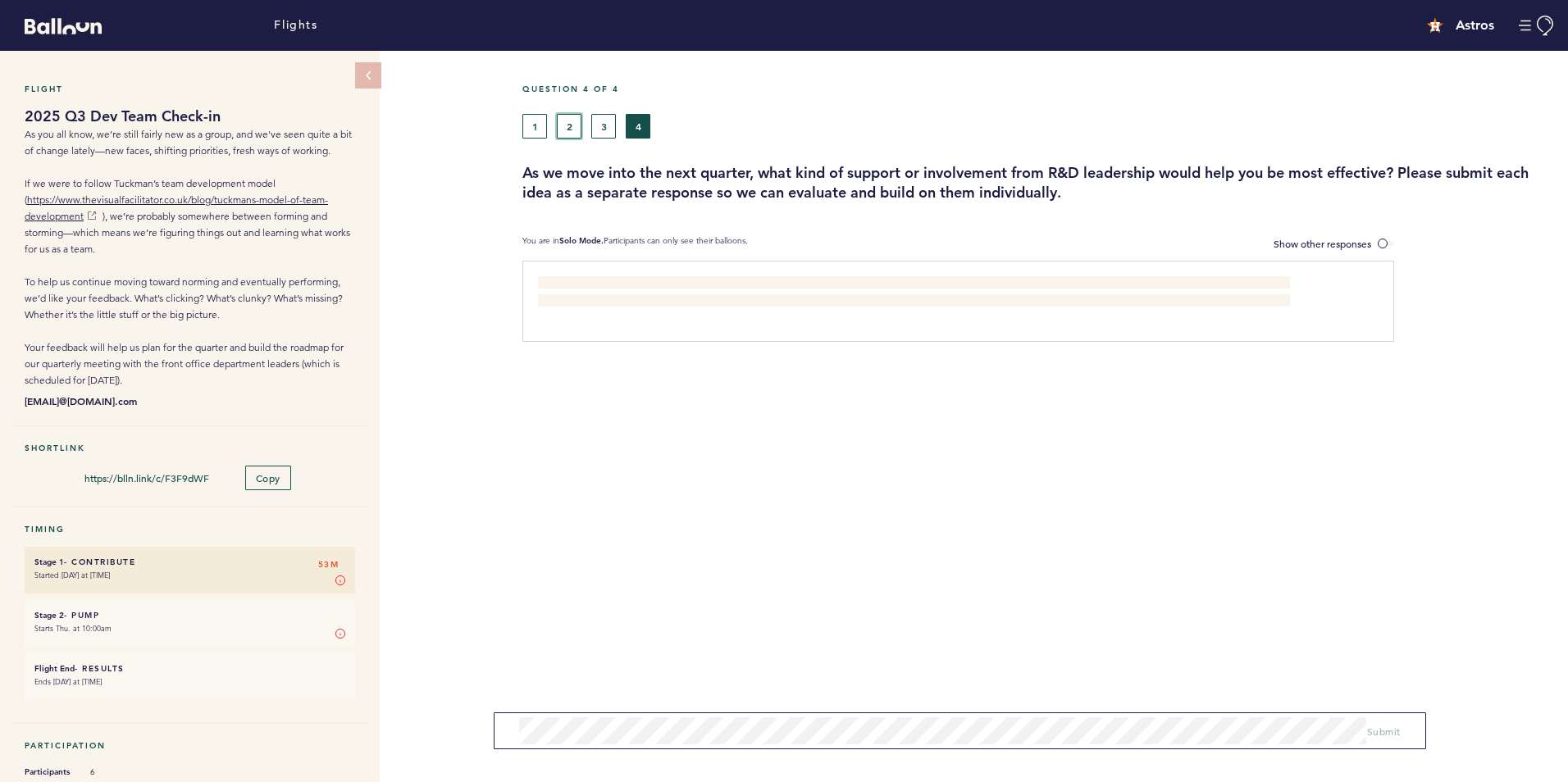 click on "2" at bounding box center (569, 126) 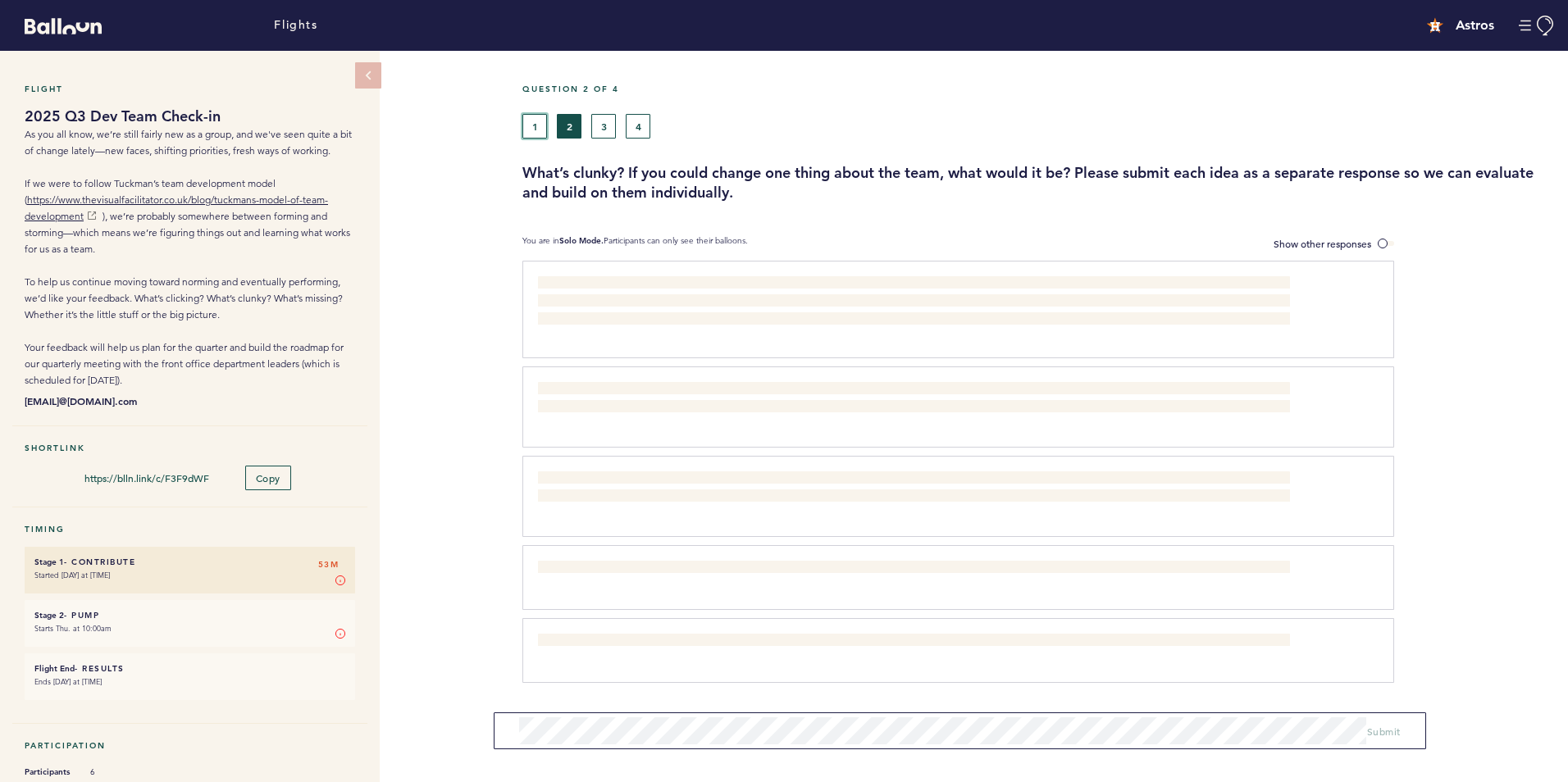 click on "1" at bounding box center (535, 126) 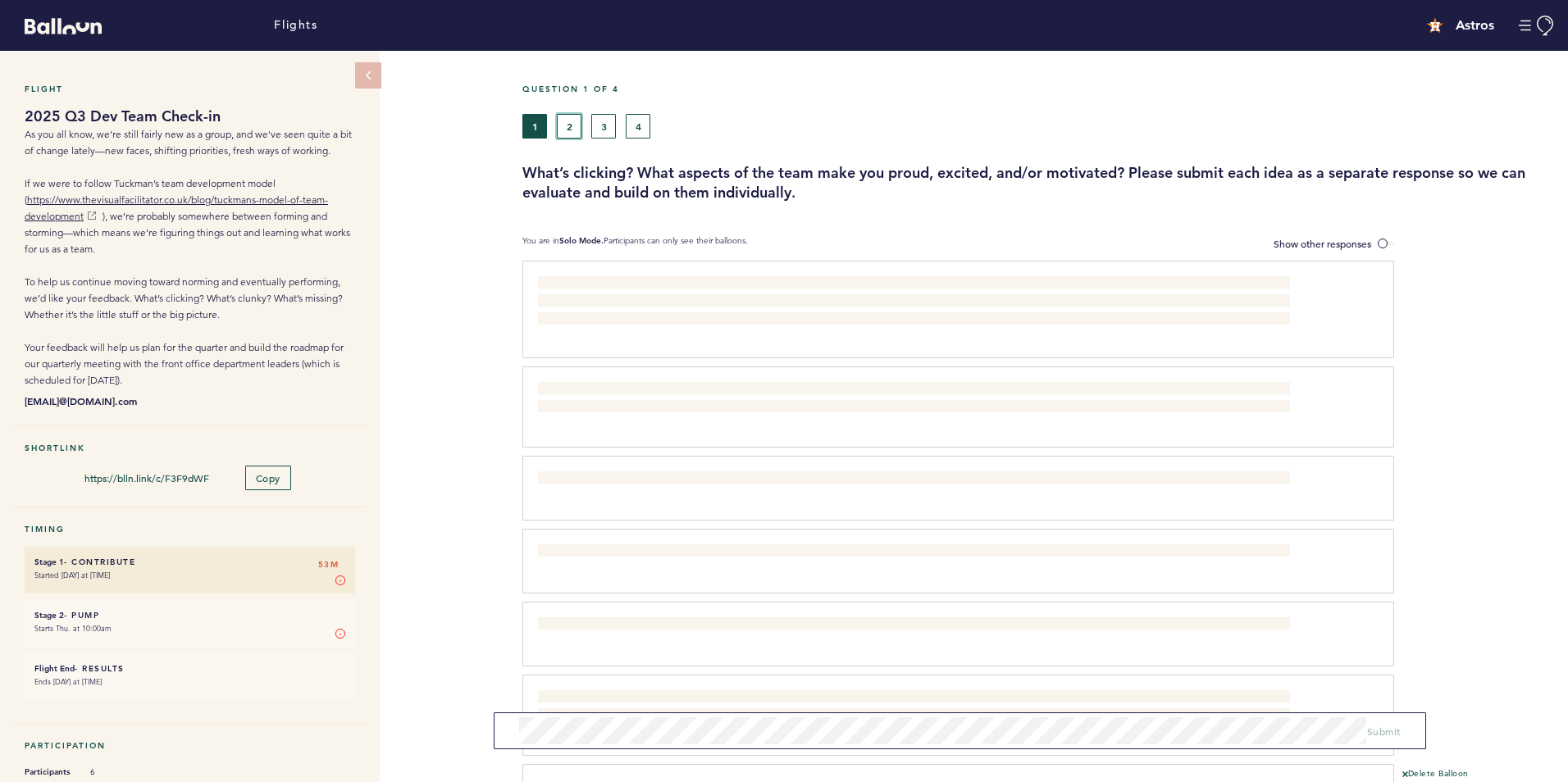 click on "2" at bounding box center (569, 126) 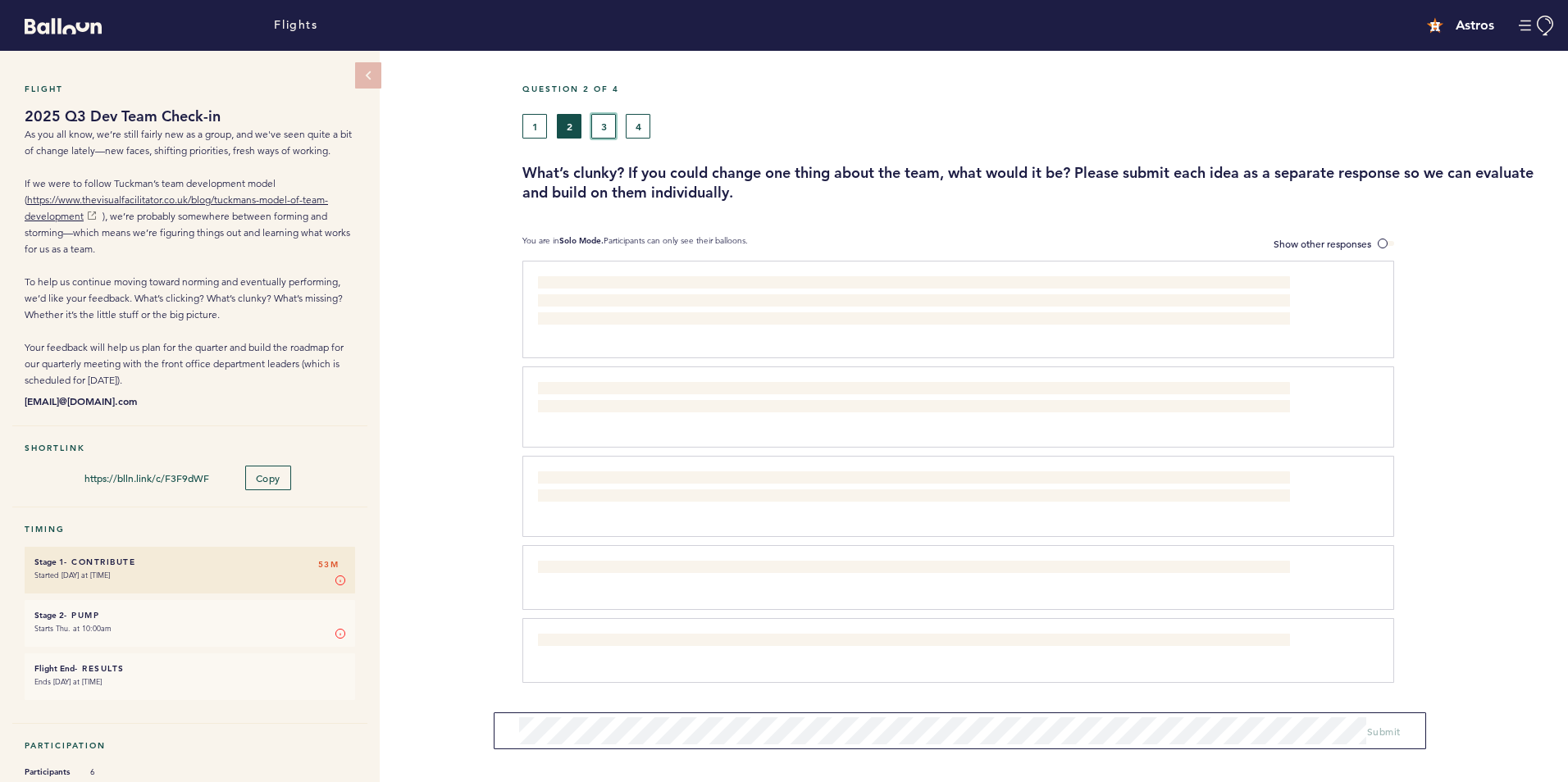 click on "3" at bounding box center [604, 126] 